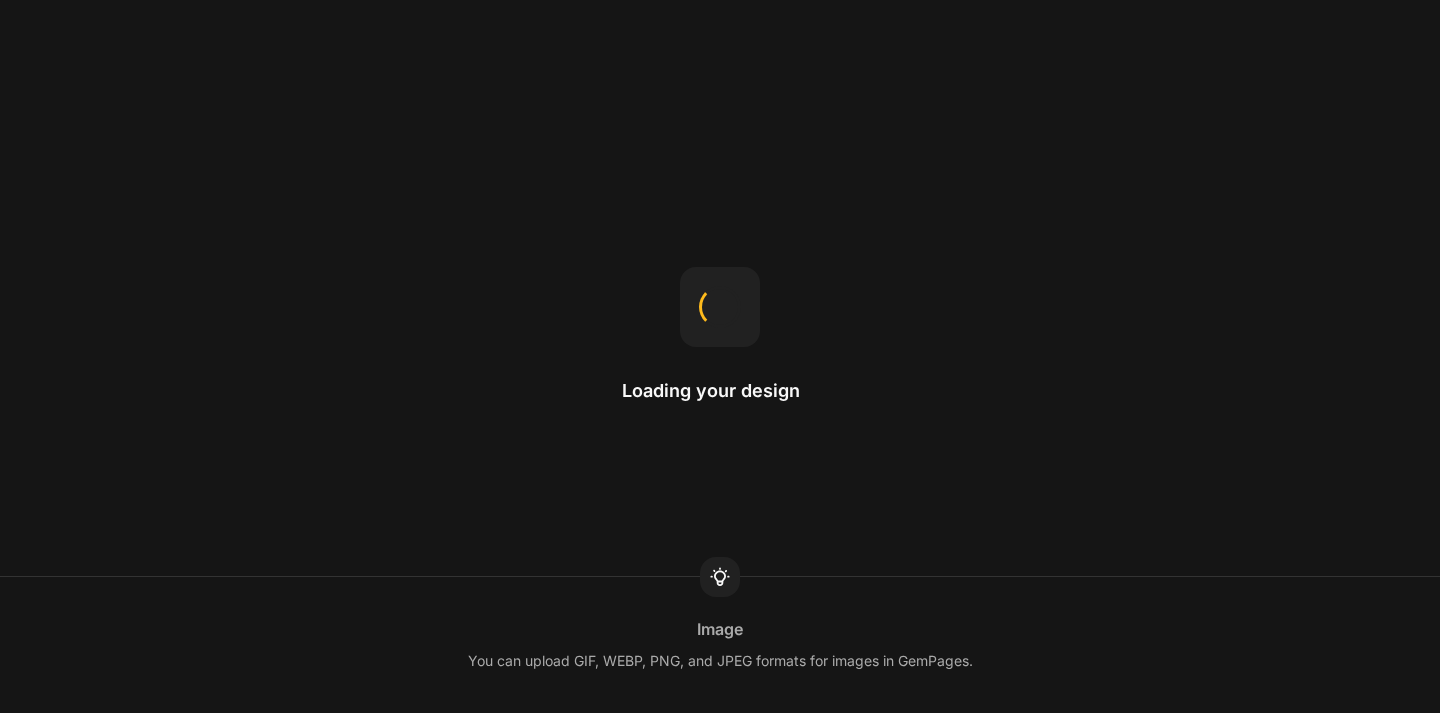 scroll, scrollTop: 0, scrollLeft: 0, axis: both 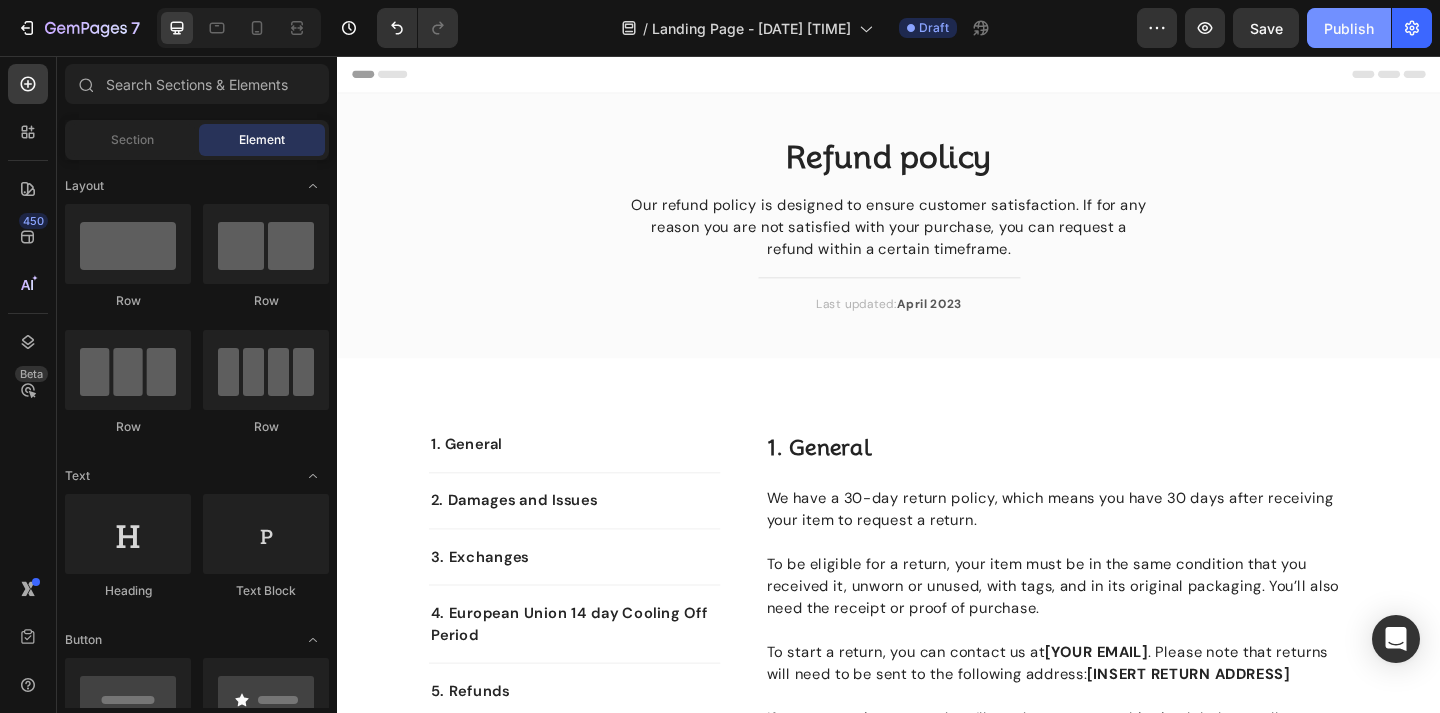 click on "Publish" at bounding box center (1349, 28) 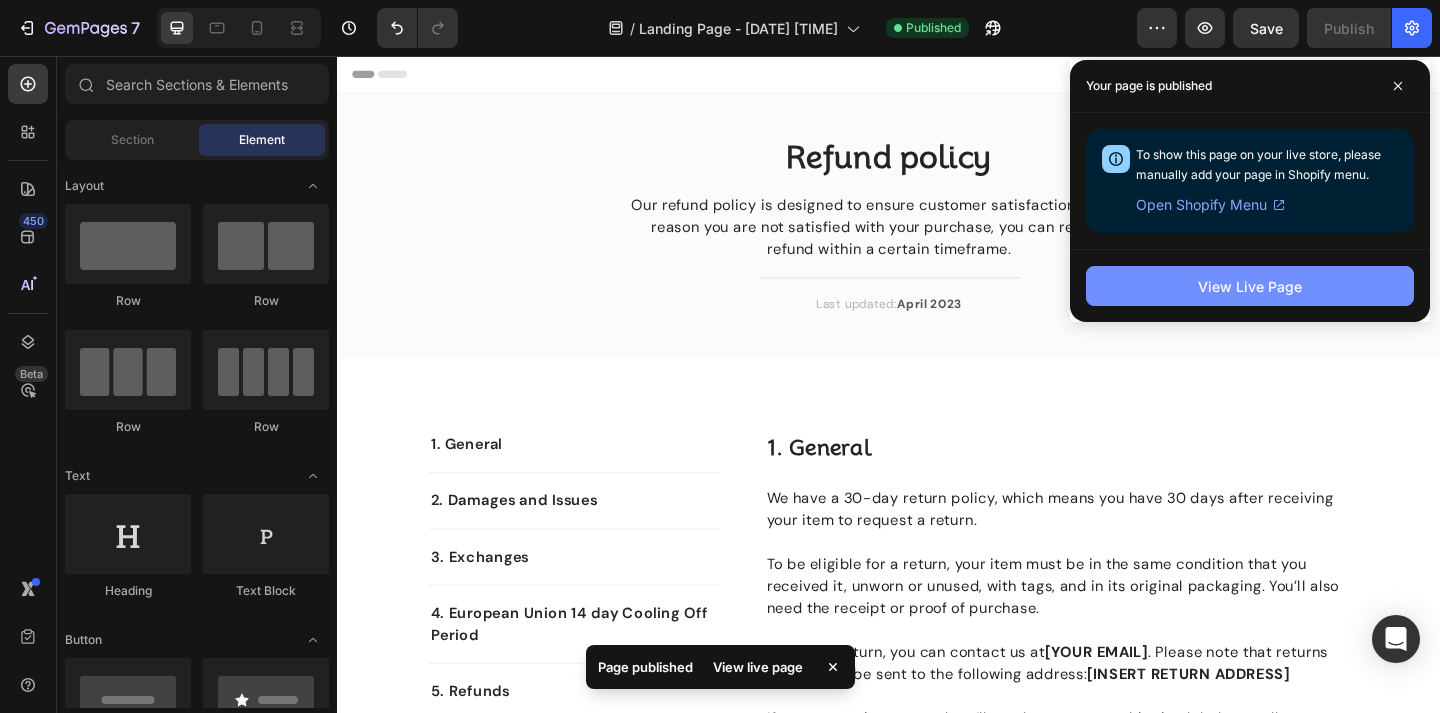 click on "View Live Page" at bounding box center (1250, 286) 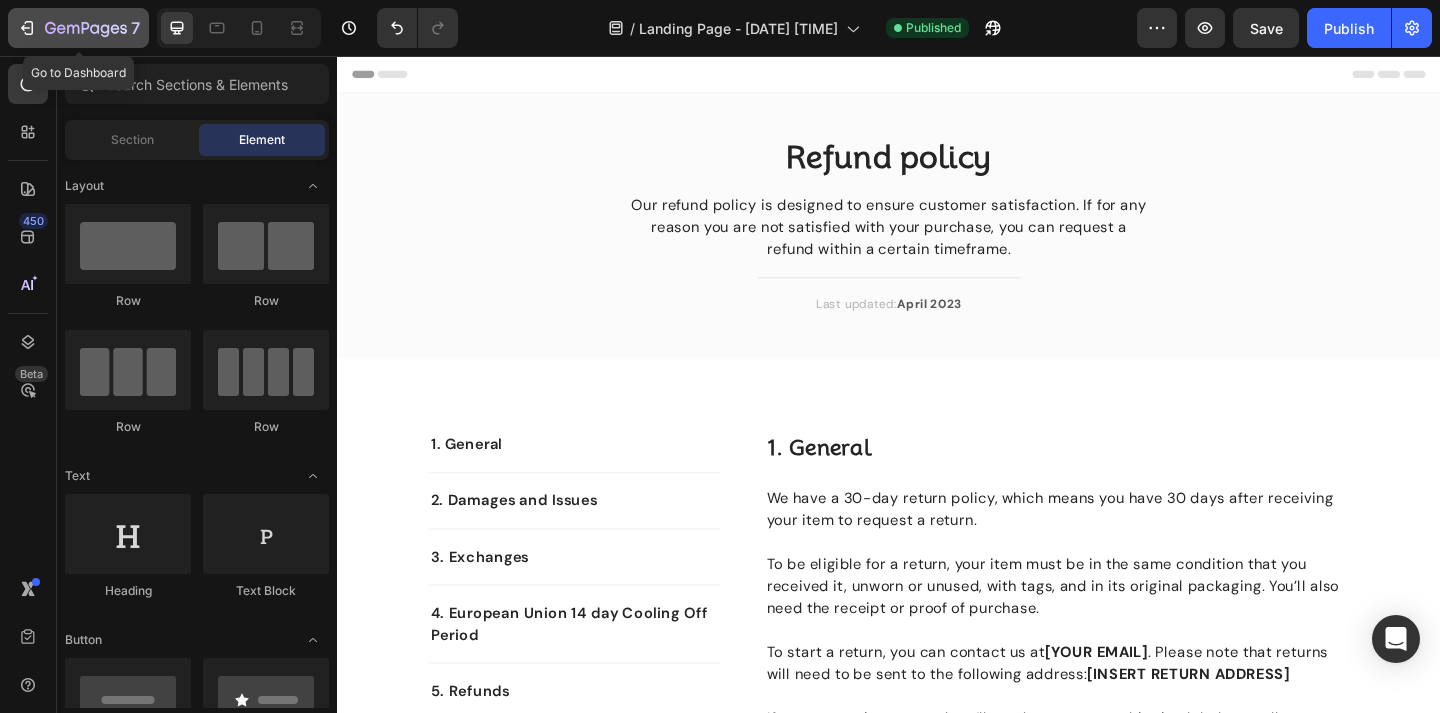 click 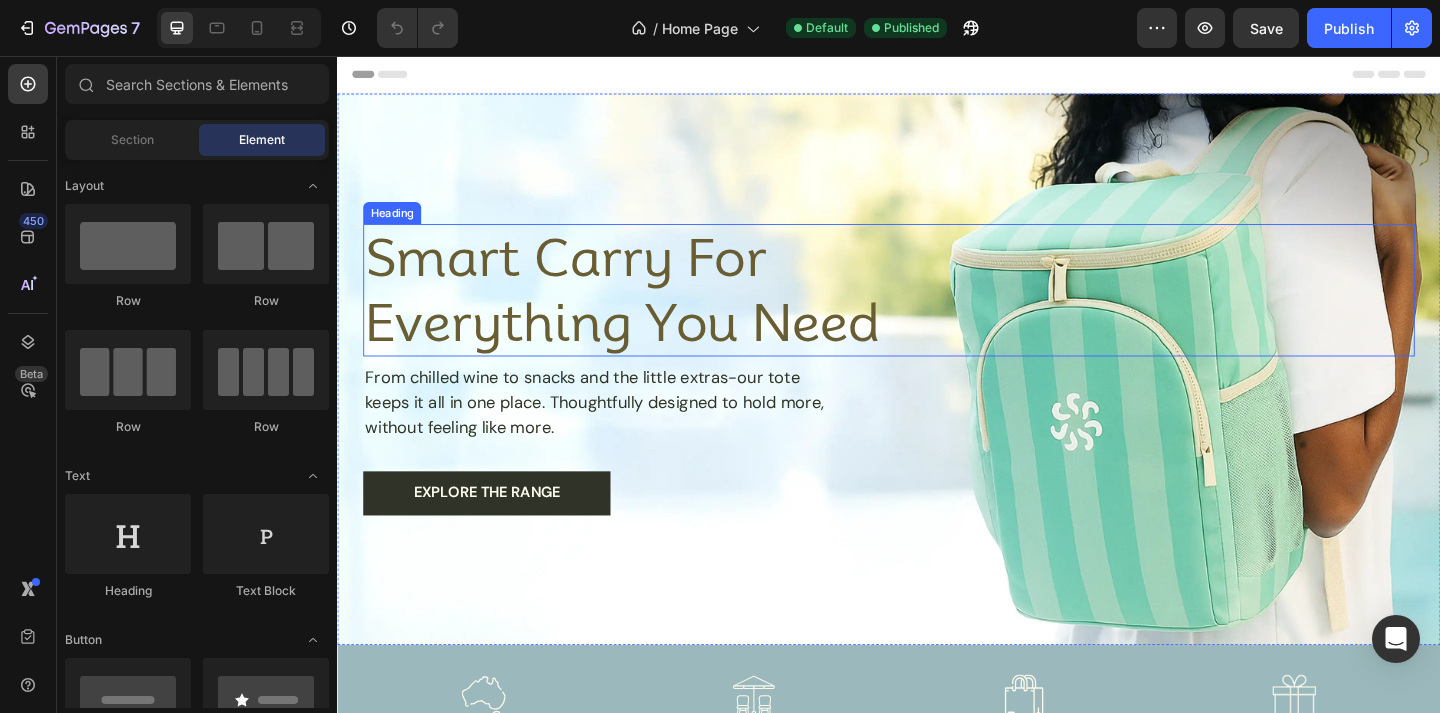 scroll, scrollTop: 0, scrollLeft: 0, axis: both 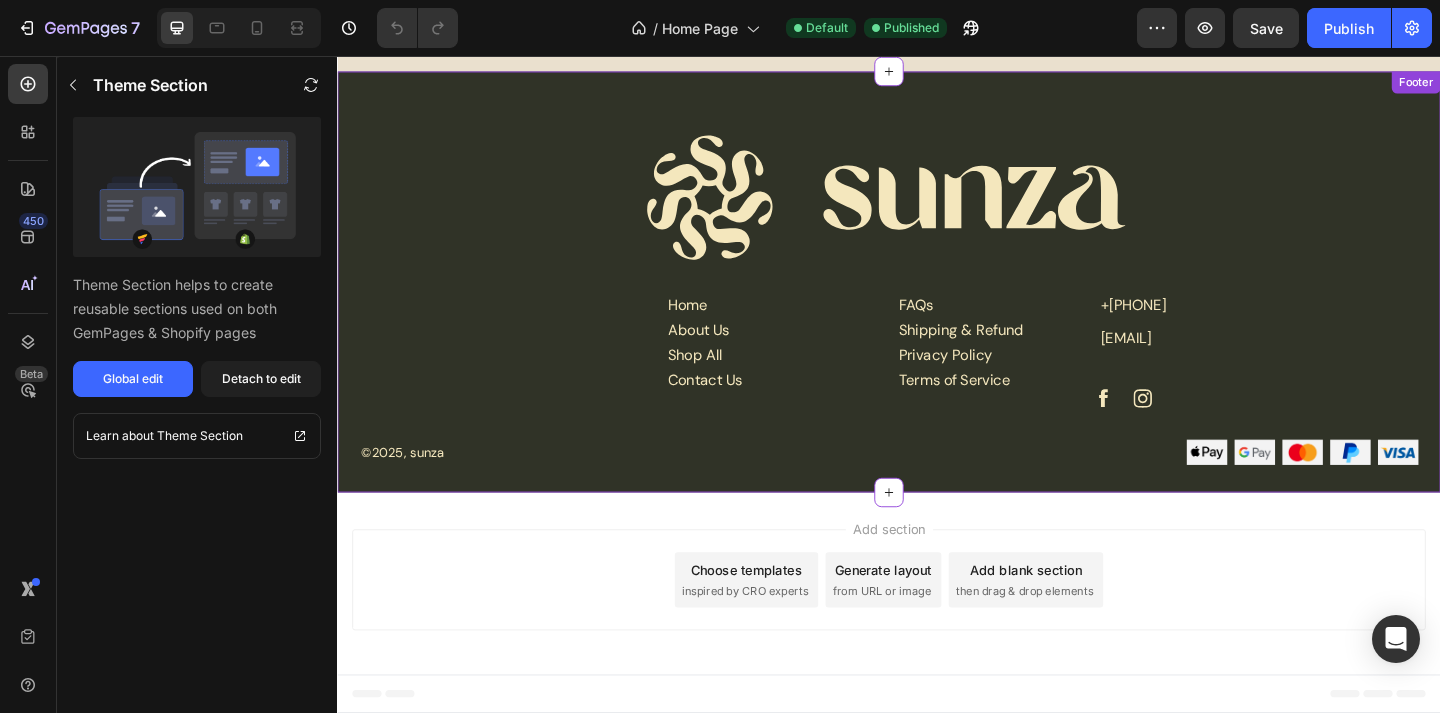 click on "Shipping & Refund" at bounding box center (1016, 355) 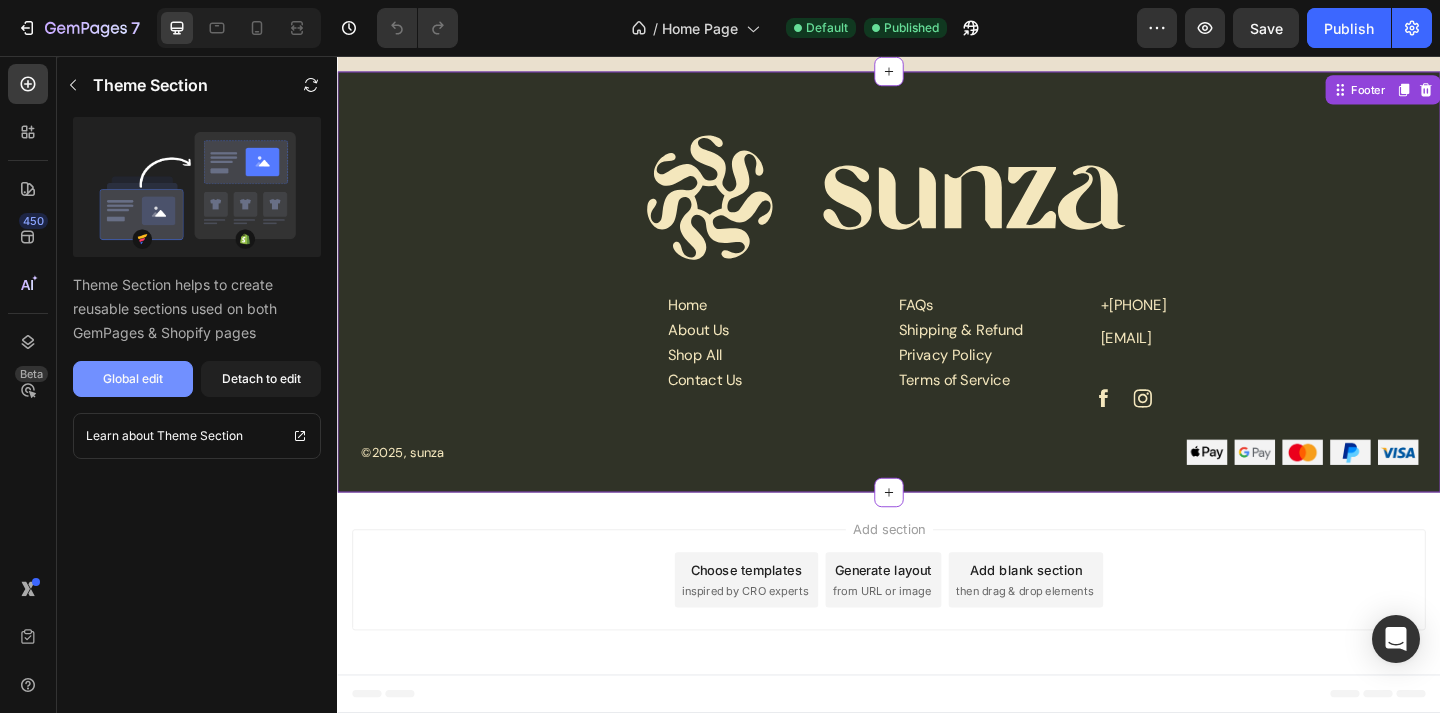 click on "Global edit" at bounding box center [133, 379] 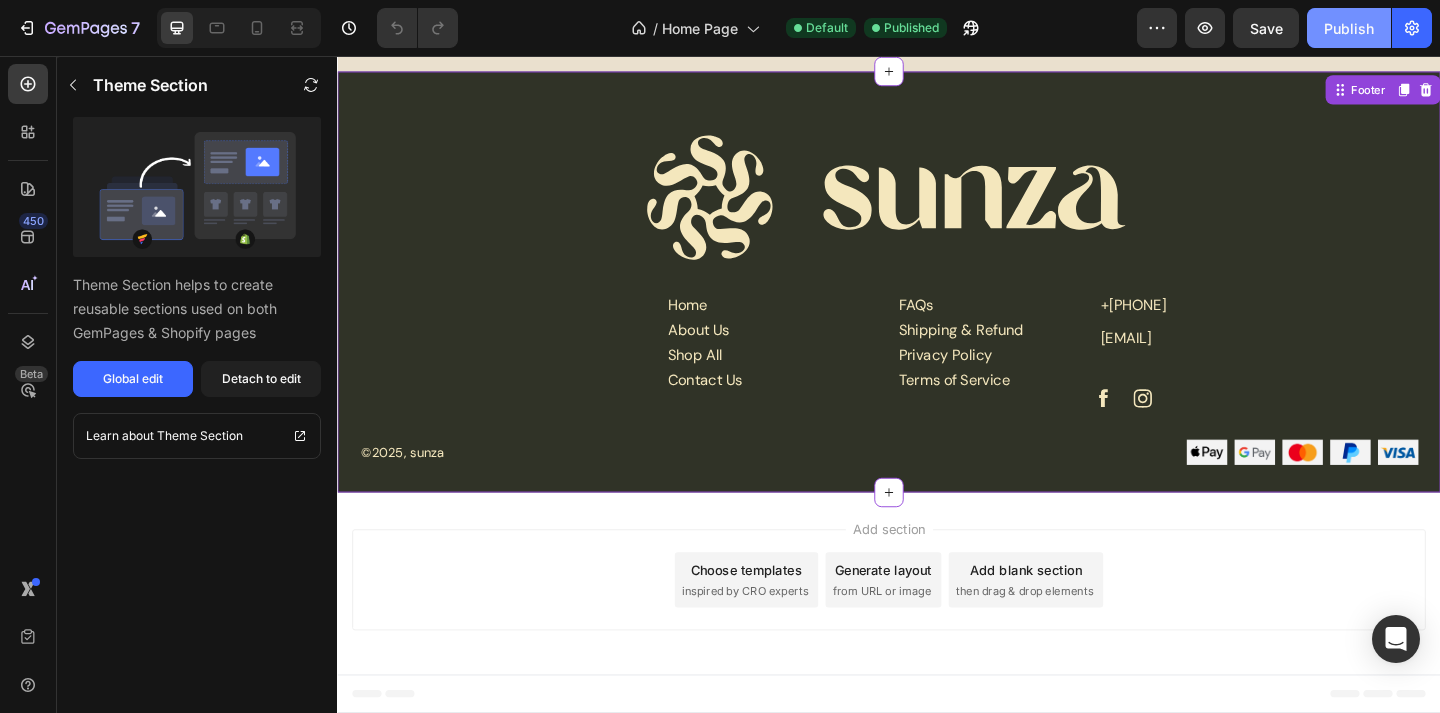 click on "Publish" 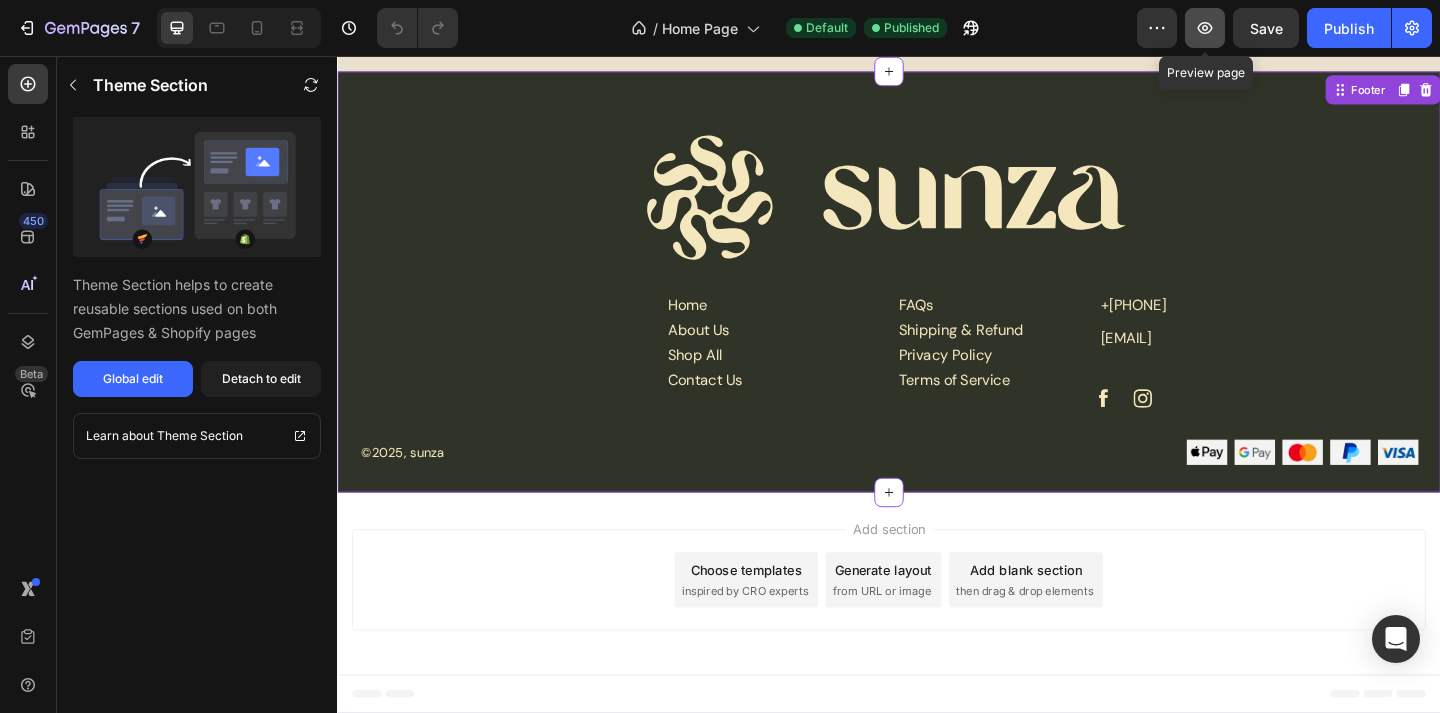 click 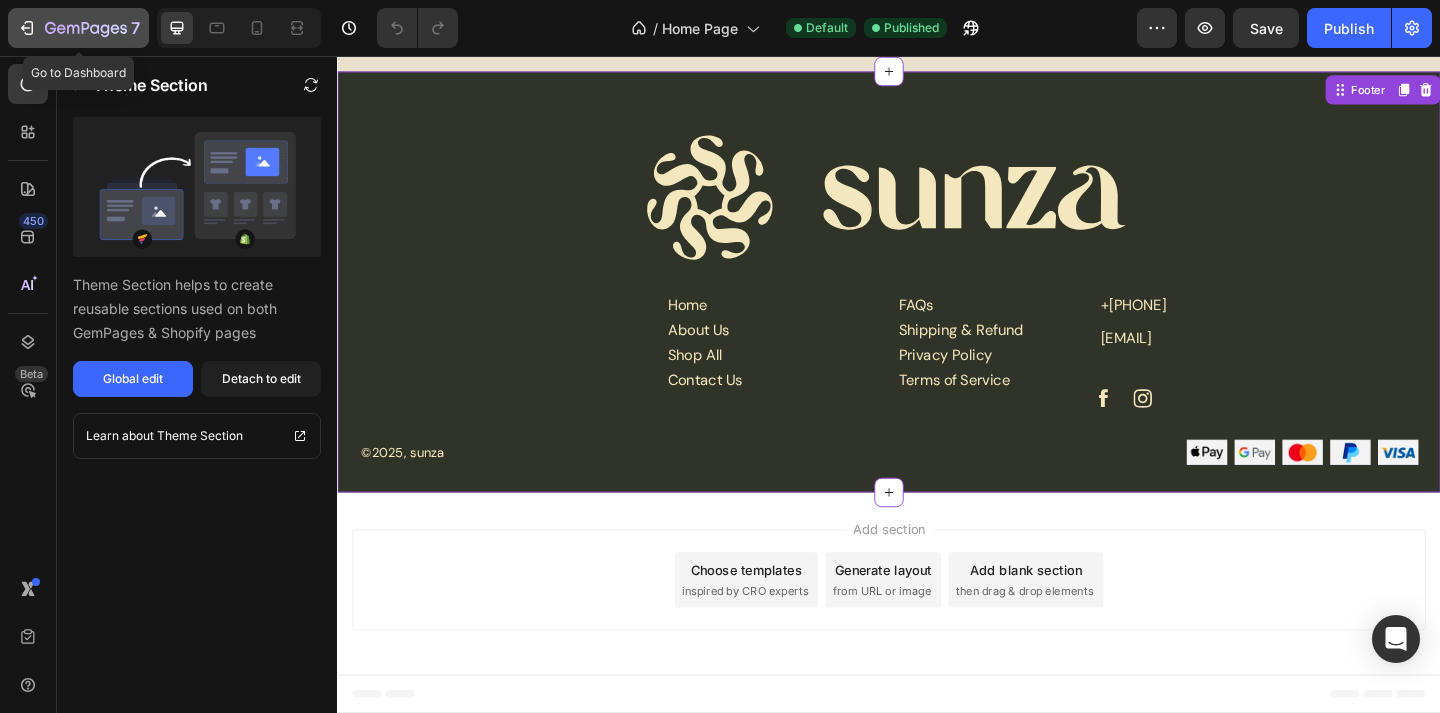 click 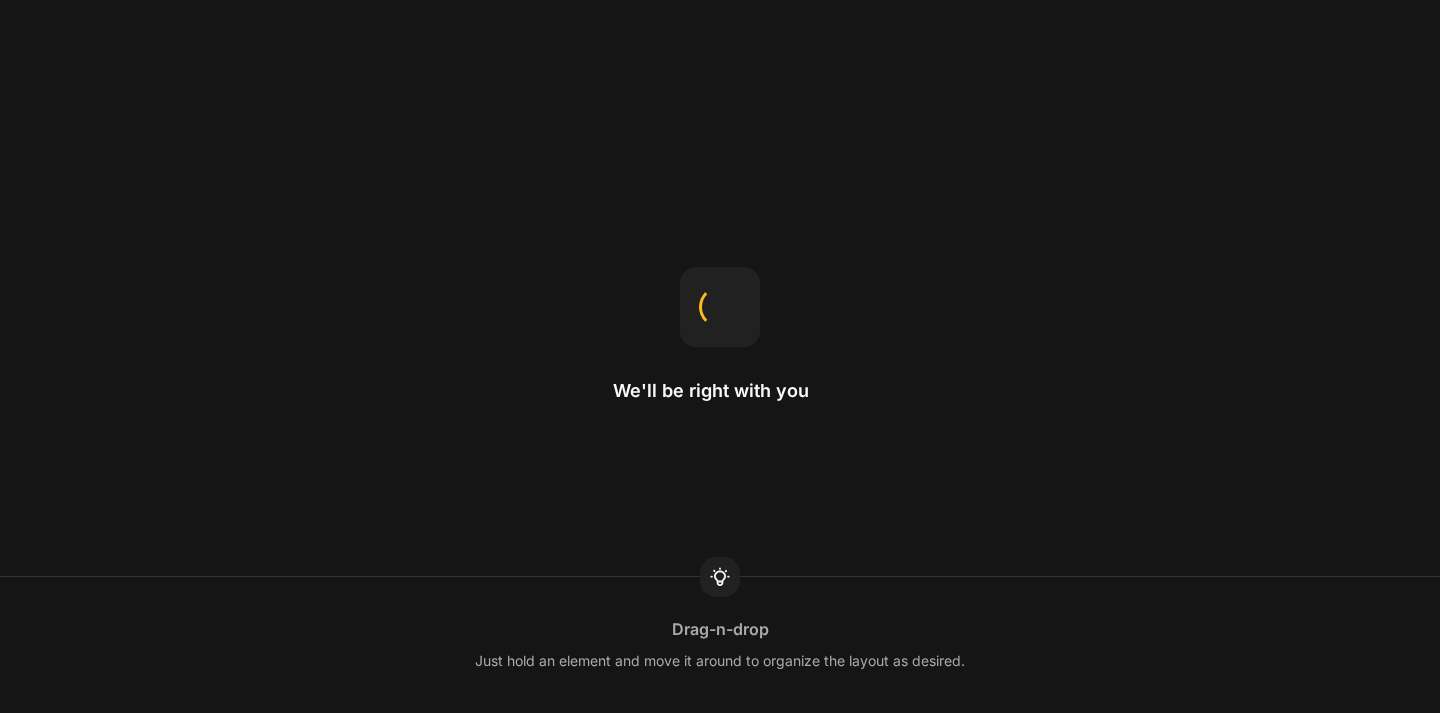 scroll, scrollTop: 0, scrollLeft: 0, axis: both 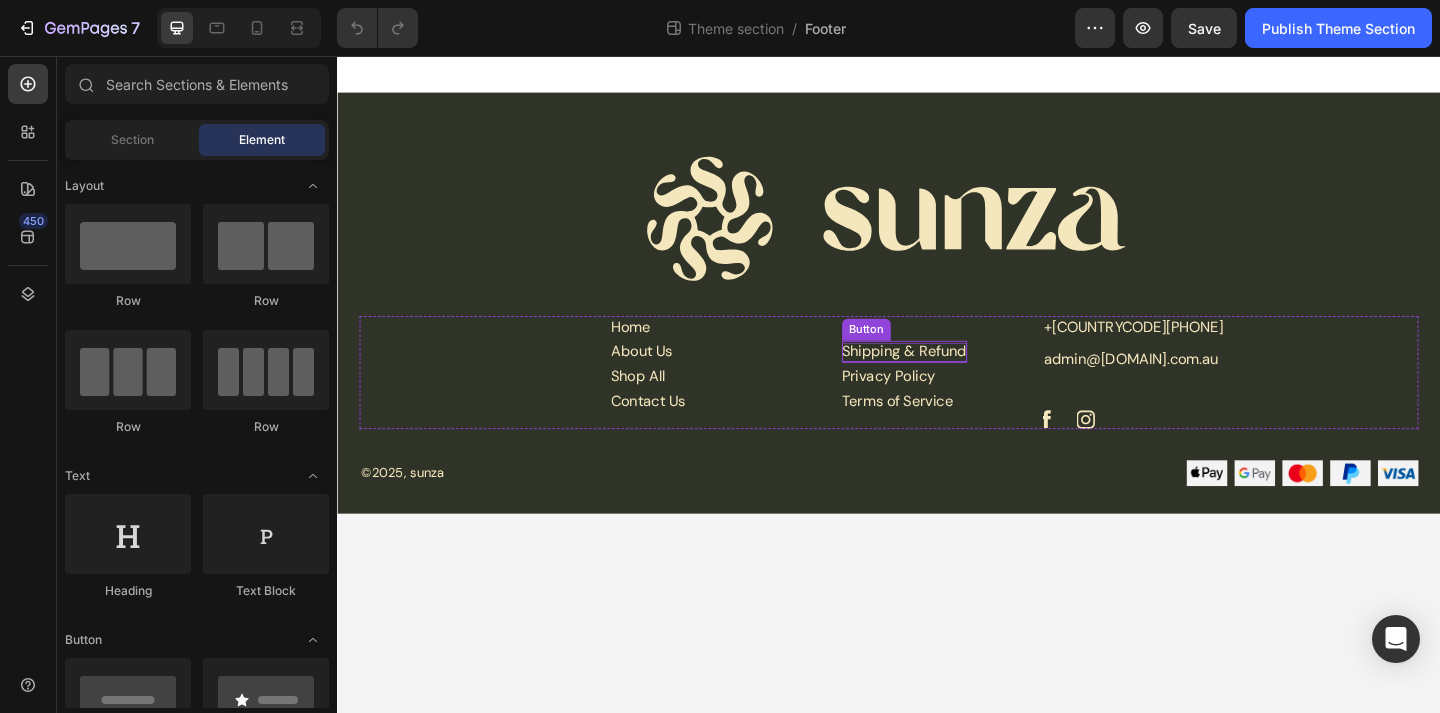 click on "Shipping & Refund" at bounding box center [954, 378] 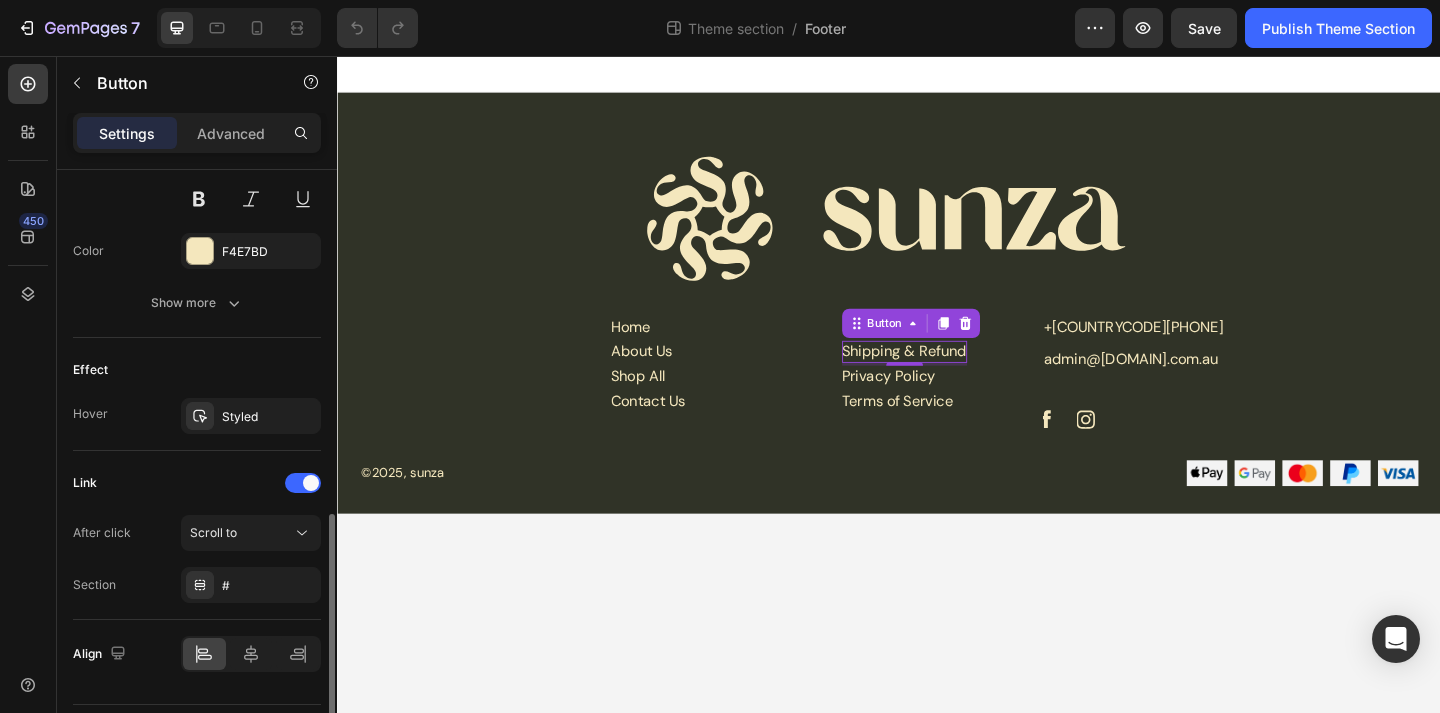 scroll, scrollTop: 892, scrollLeft: 0, axis: vertical 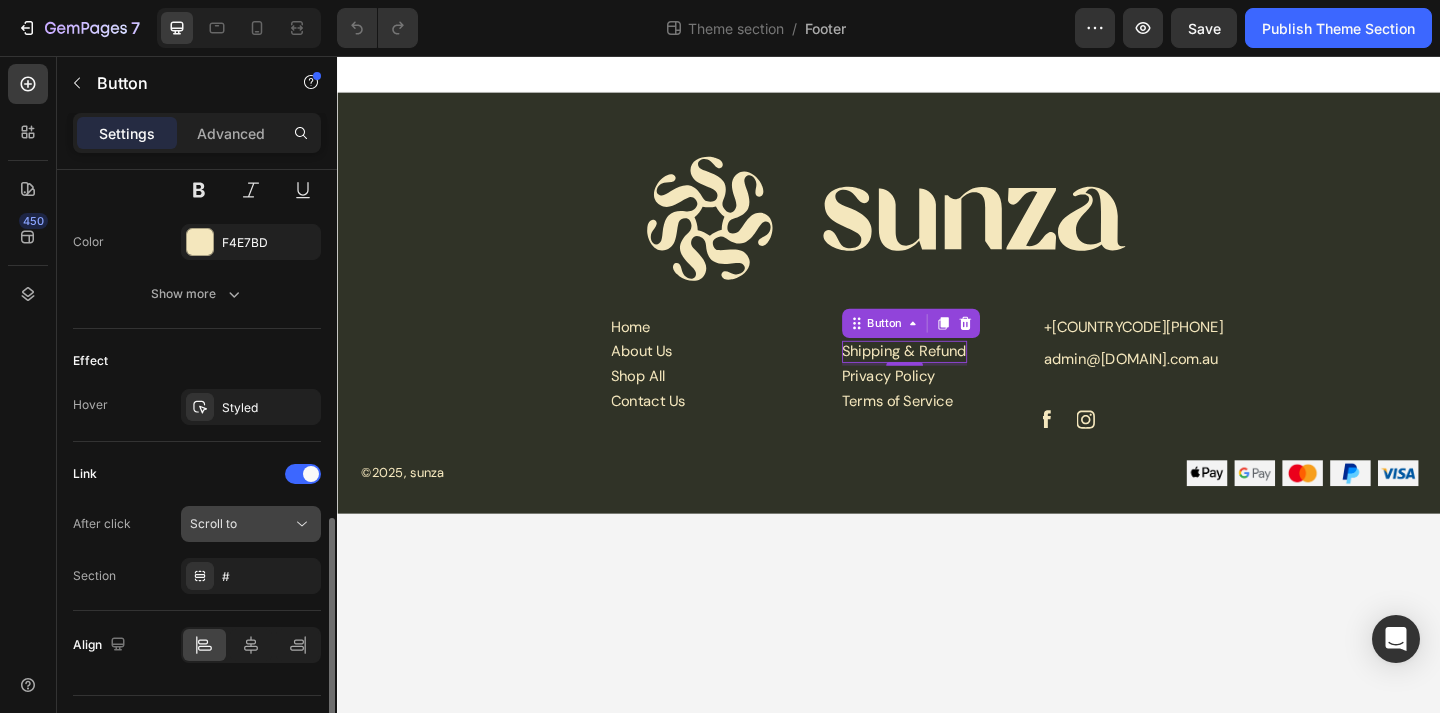 click on "Scroll to" at bounding box center [241, 524] 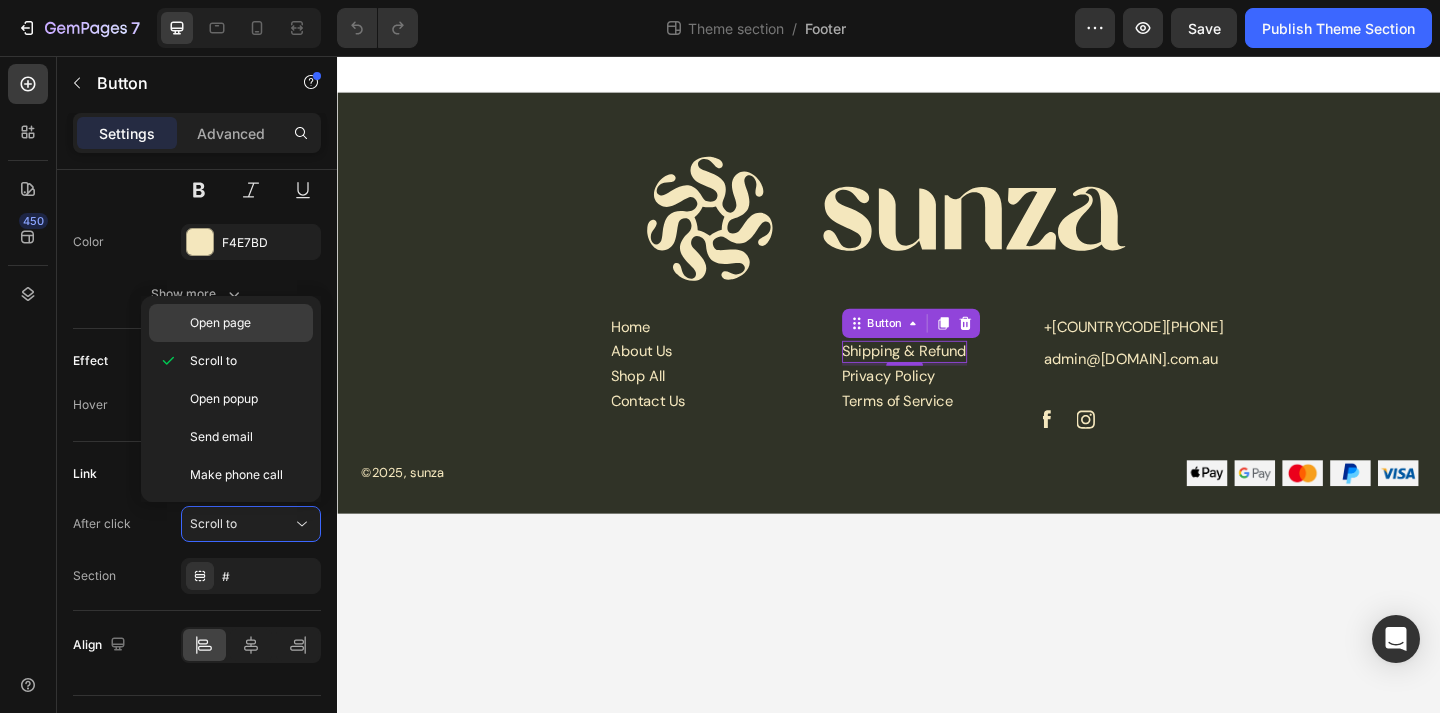 click on "Open page" at bounding box center (247, 323) 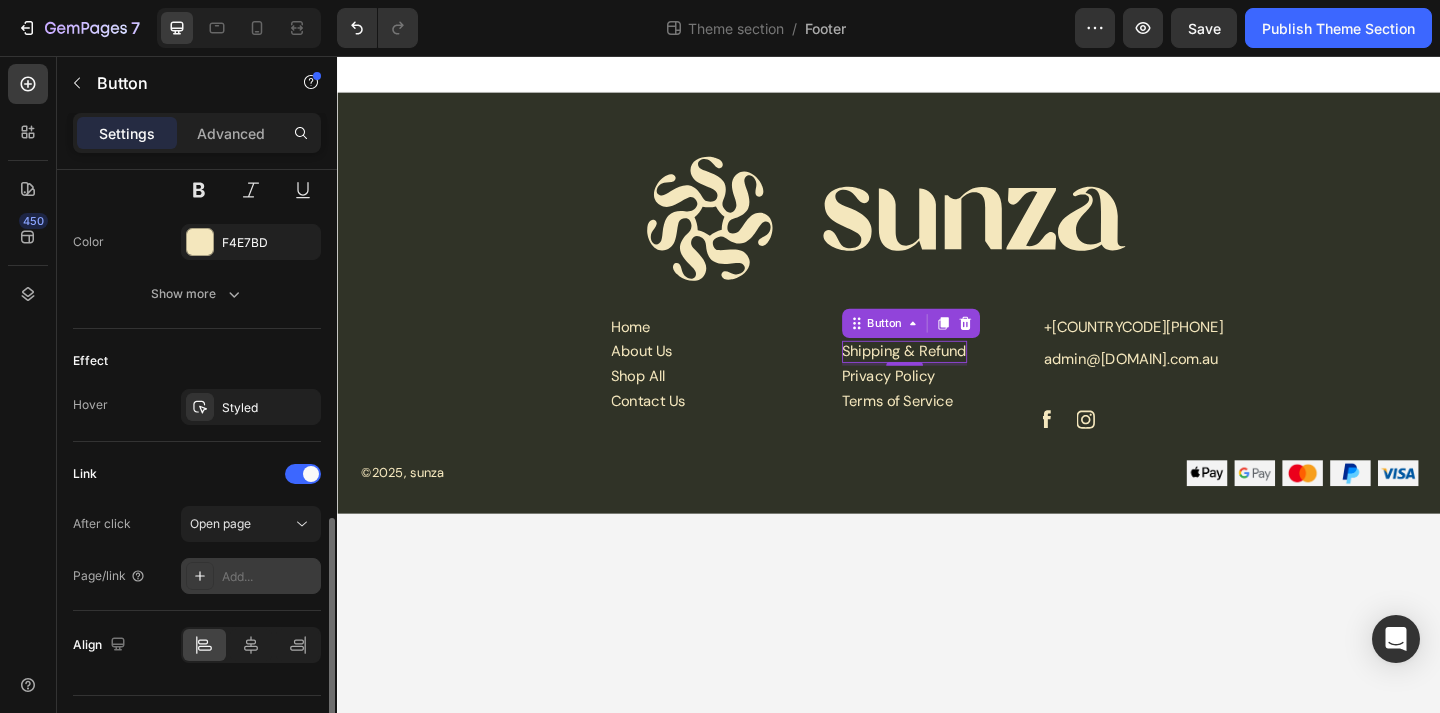 click on "Add..." at bounding box center (269, 577) 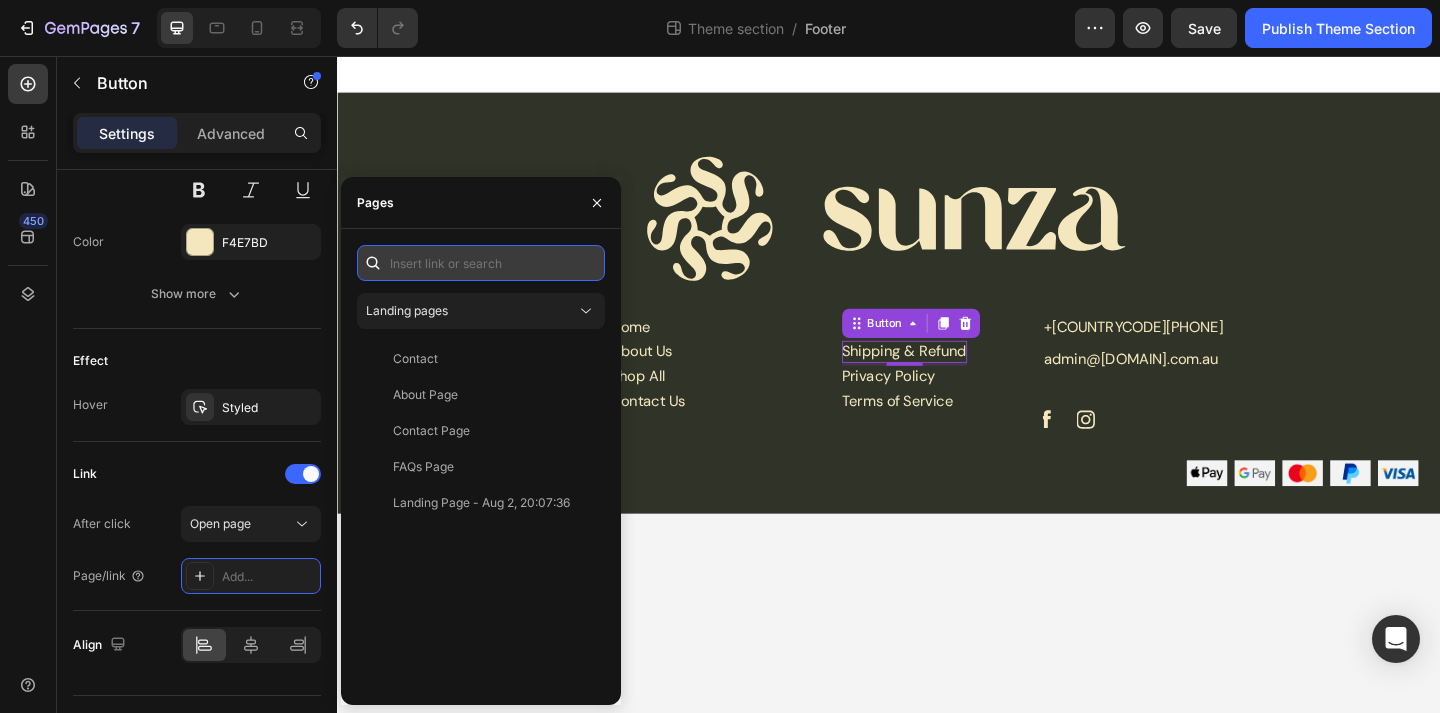 click at bounding box center (481, 263) 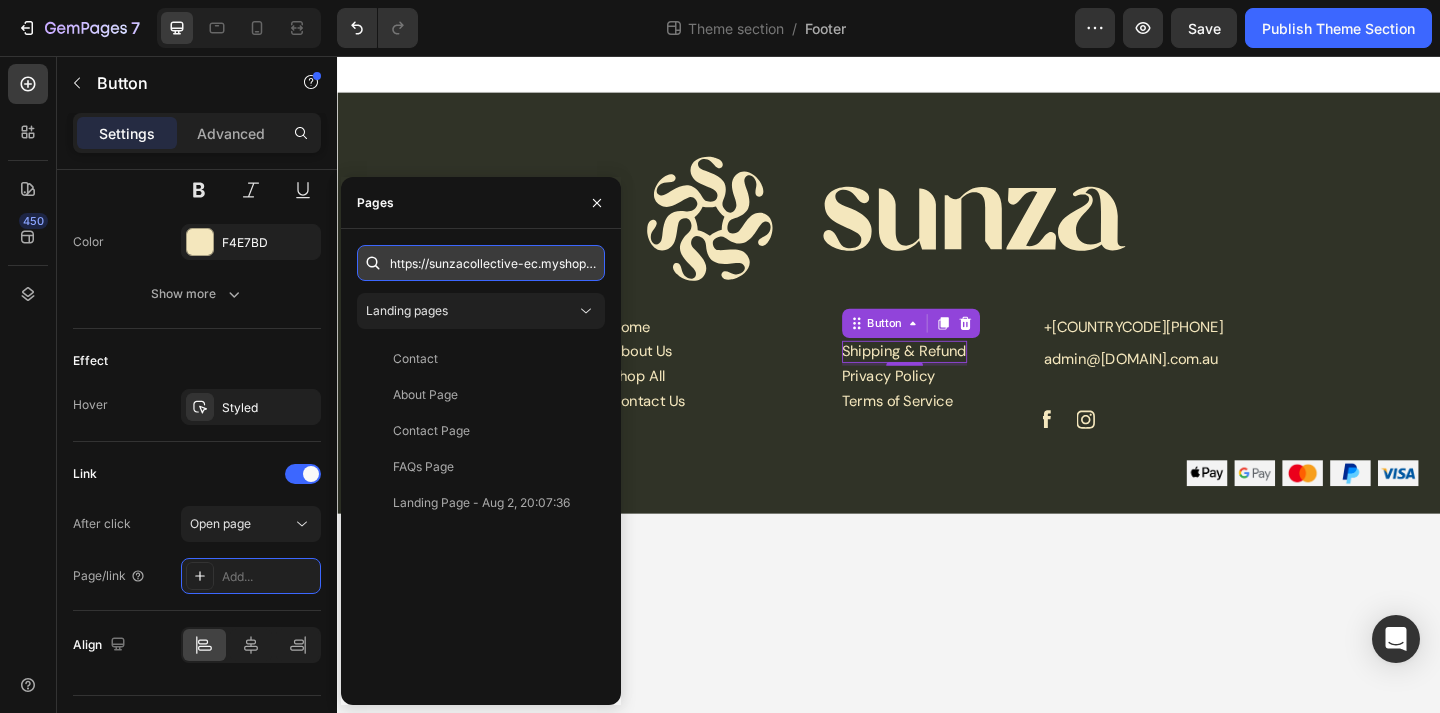 scroll, scrollTop: 0, scrollLeft: 448, axis: horizontal 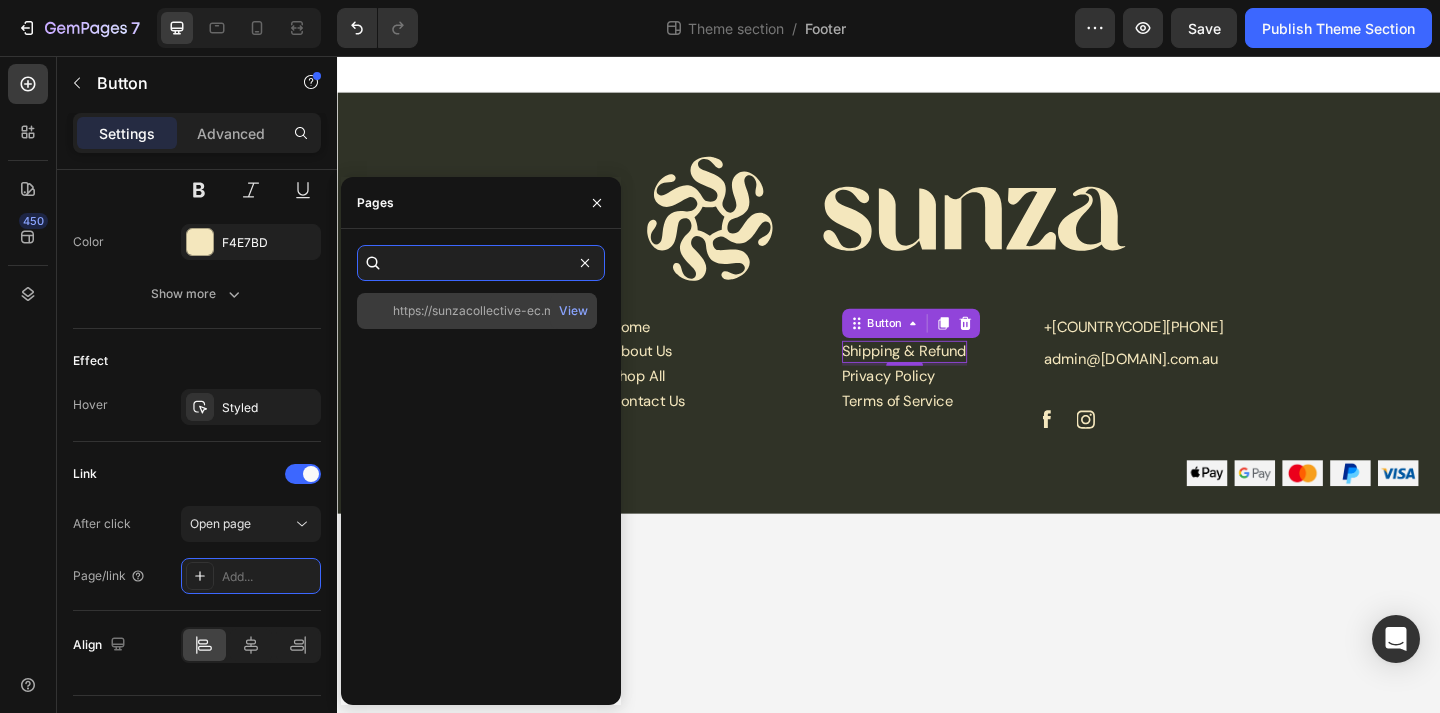 type on "https://sunzacollective-ec.myshopify.com/pages/landing-page-aug-2-20-07-36?_ab=0&key=1754136479549" 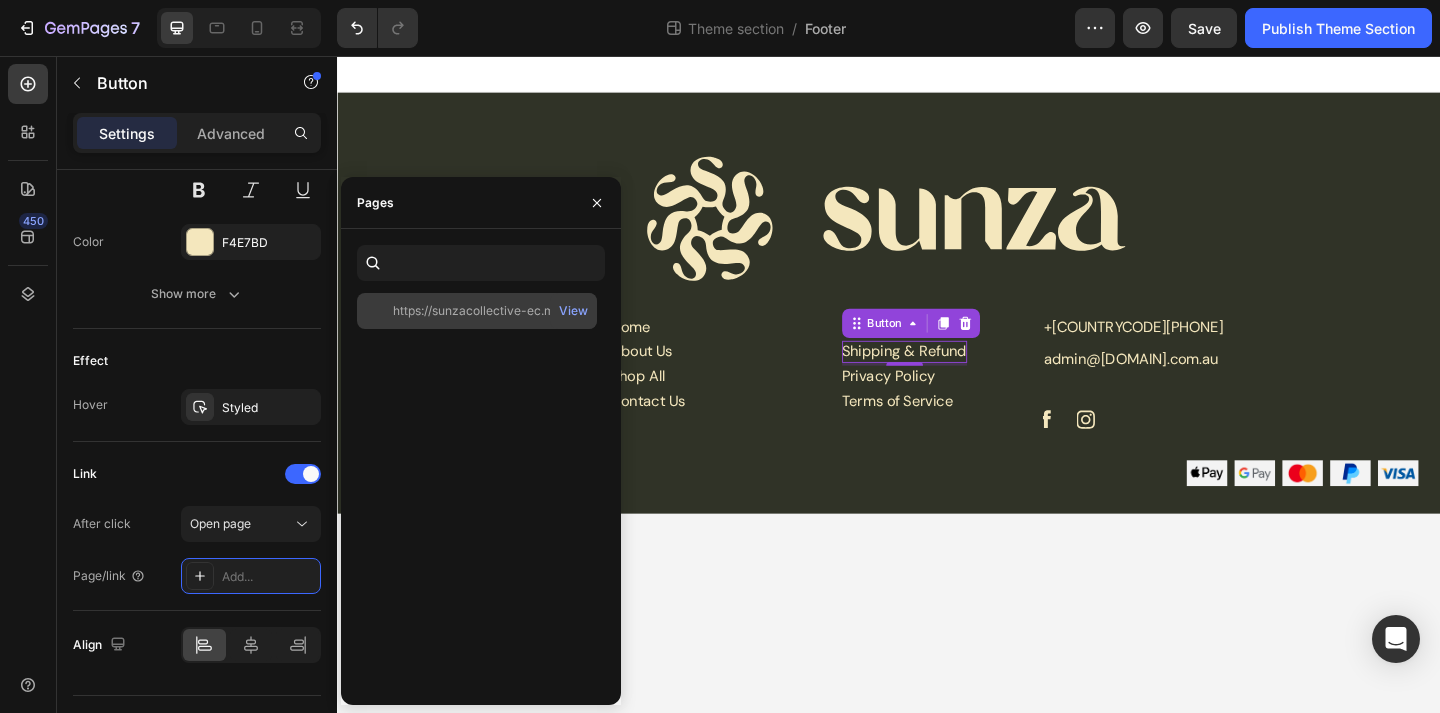 click on "https://sunzacollective-ec.myshopify.com/pages/landing-page-aug-2-20-07-36?_ab=0&key=1754136479549" 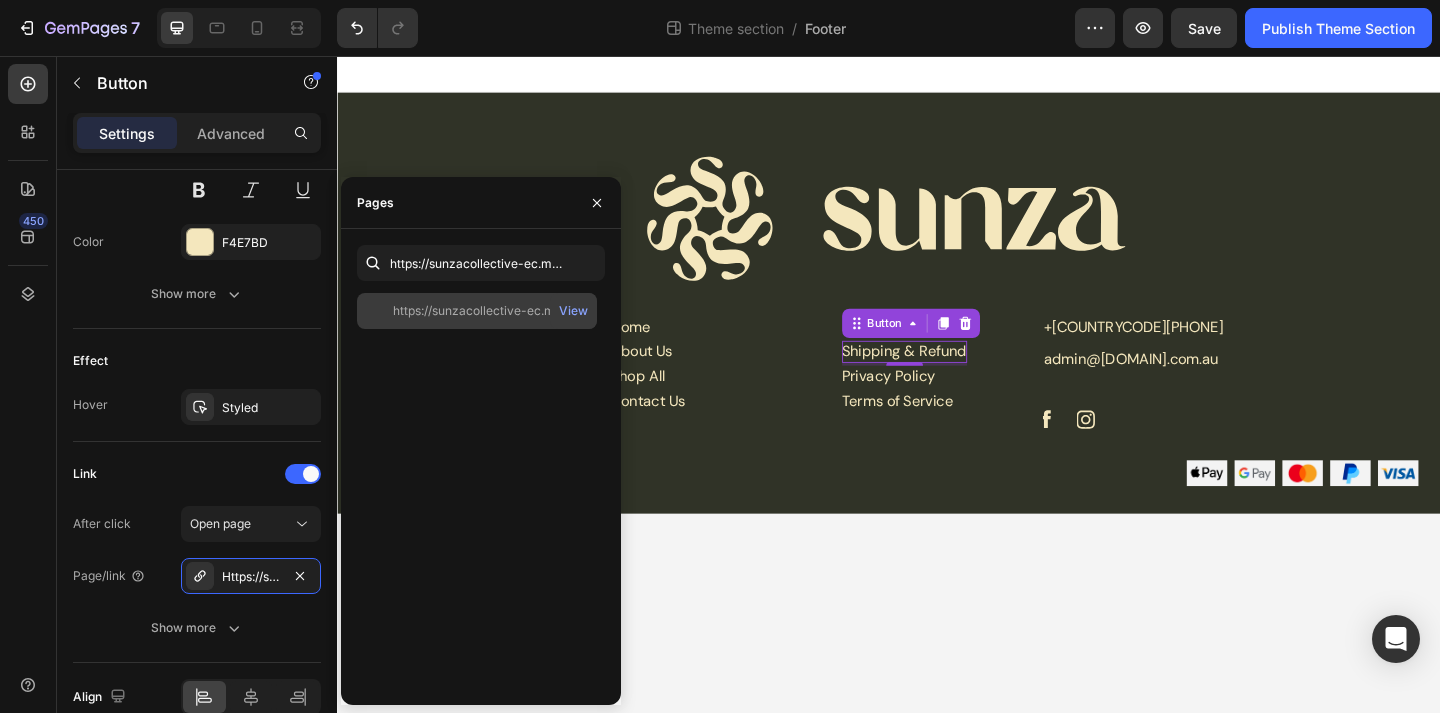 click on "https://sunzacollective-ec.myshopify.com/pages/landing-page-aug-2-20-07-36?_ab=0&key=1754136479549   View" 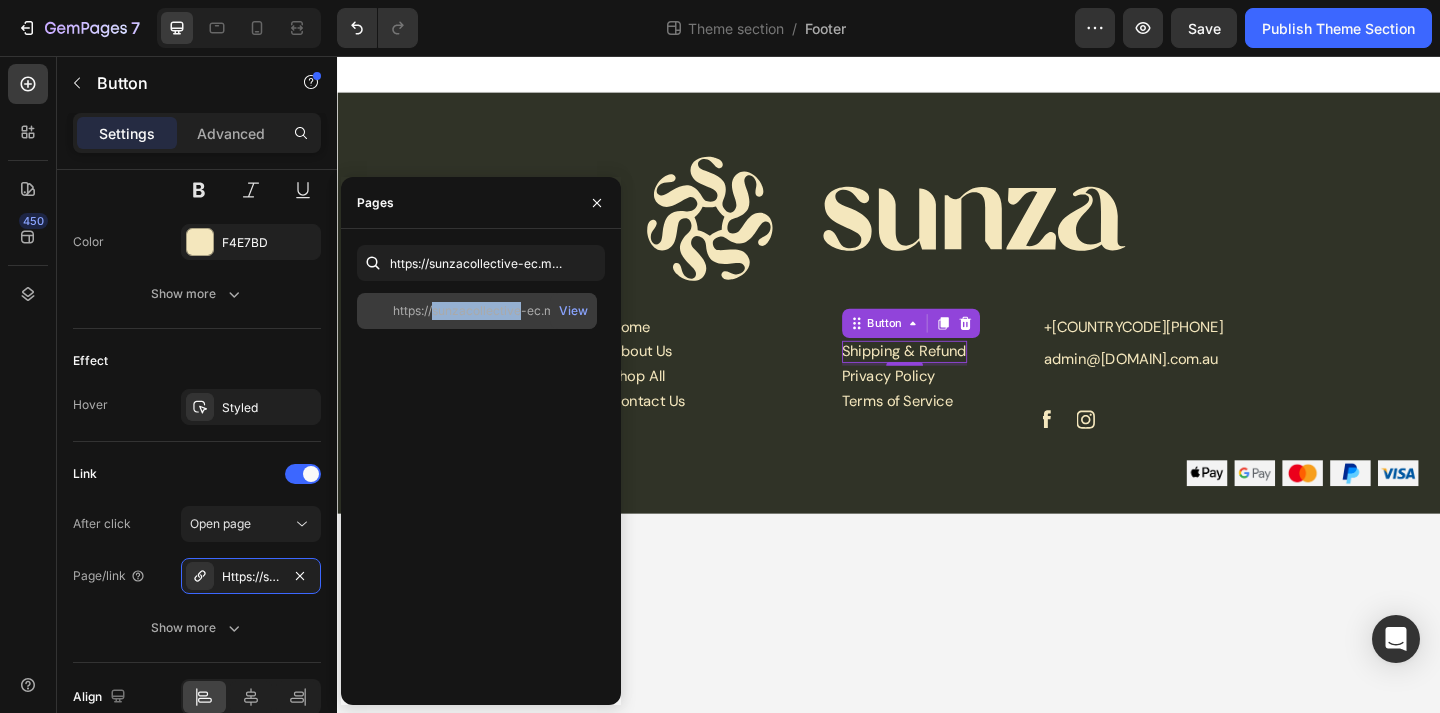 click on "https://sunzacollective-ec.myshopify.com/pages/landing-page-aug-2-20-07-36?_ab=0&key=1754136479549" 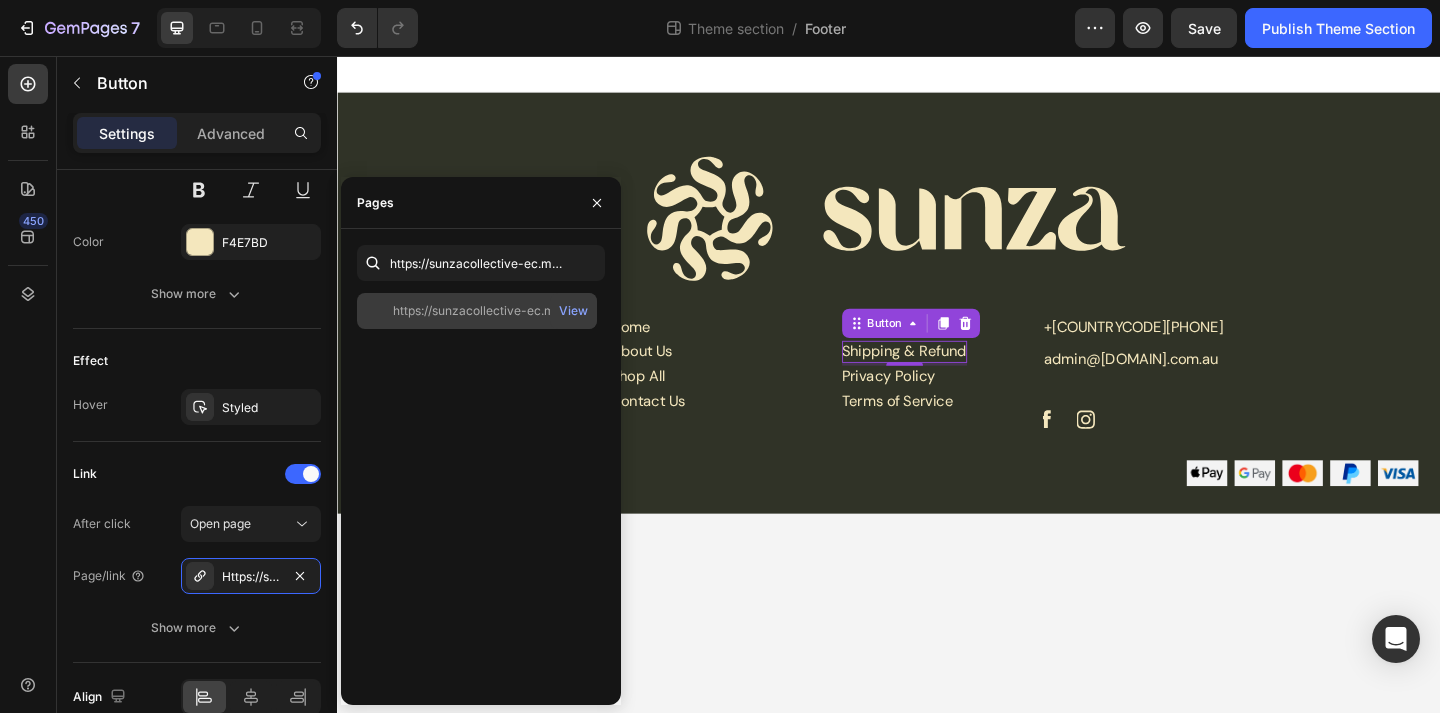 click on "https://sunzacollective-ec.myshopify.com/pages/landing-page-aug-2-20-07-36?_ab=0&key=1754136479549   View" 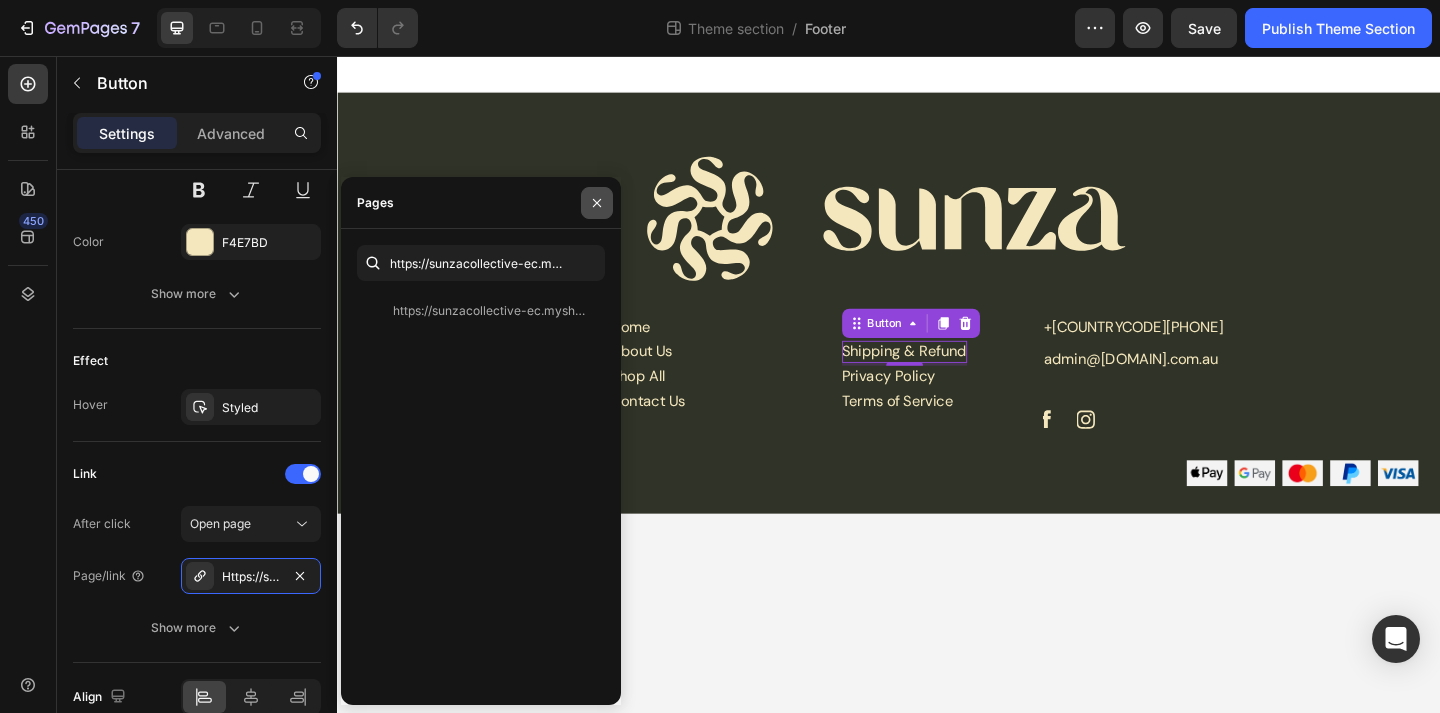 click at bounding box center (597, 203) 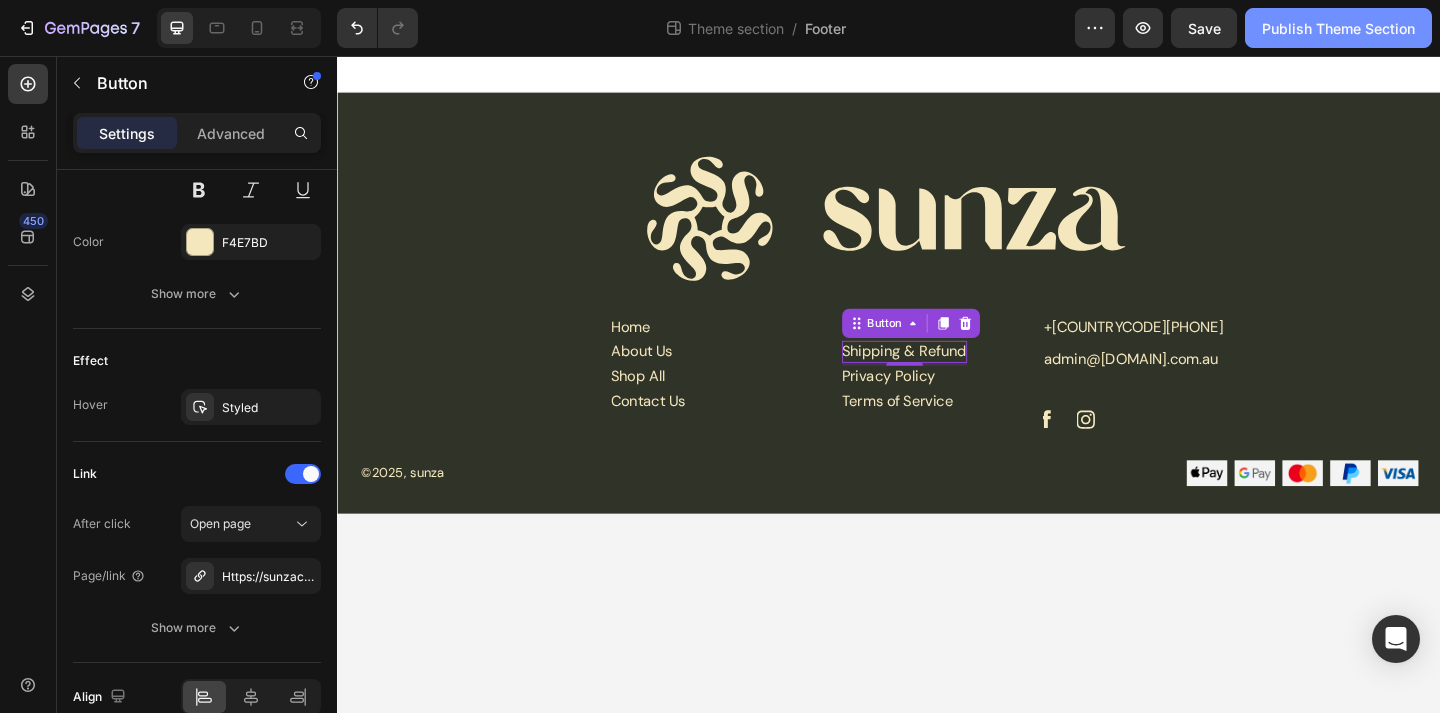 click on "Publish Theme Section" at bounding box center [1338, 28] 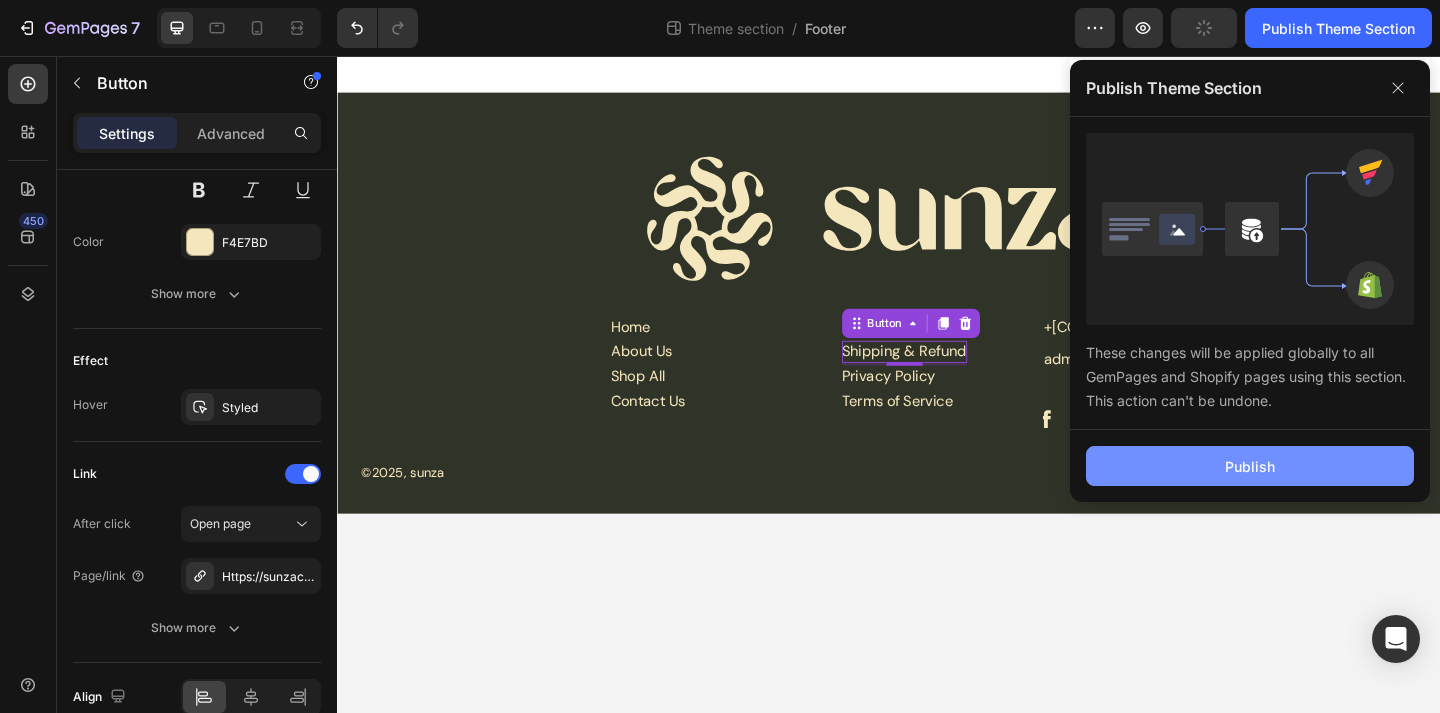 click on "Publish" 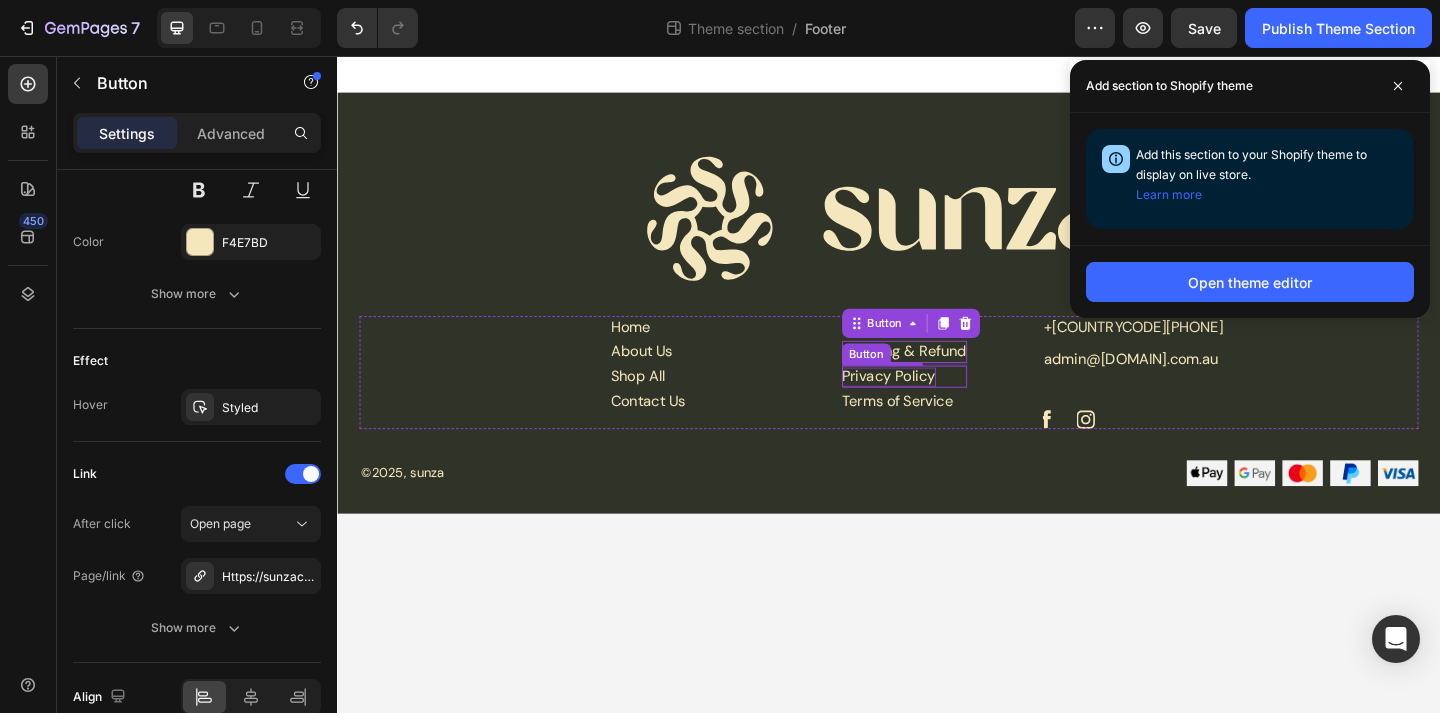 click on "Privacy Policy" at bounding box center (937, 405) 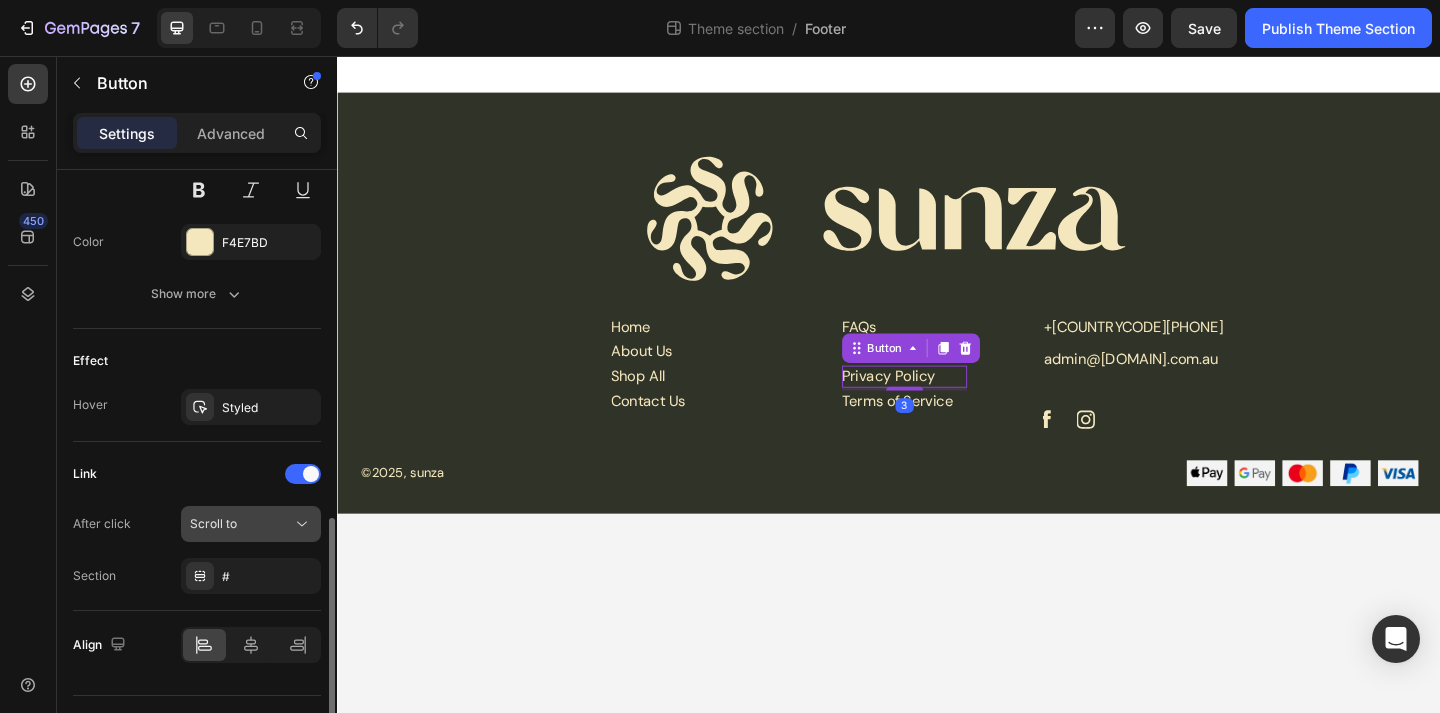 click on "Scroll to" at bounding box center (241, 524) 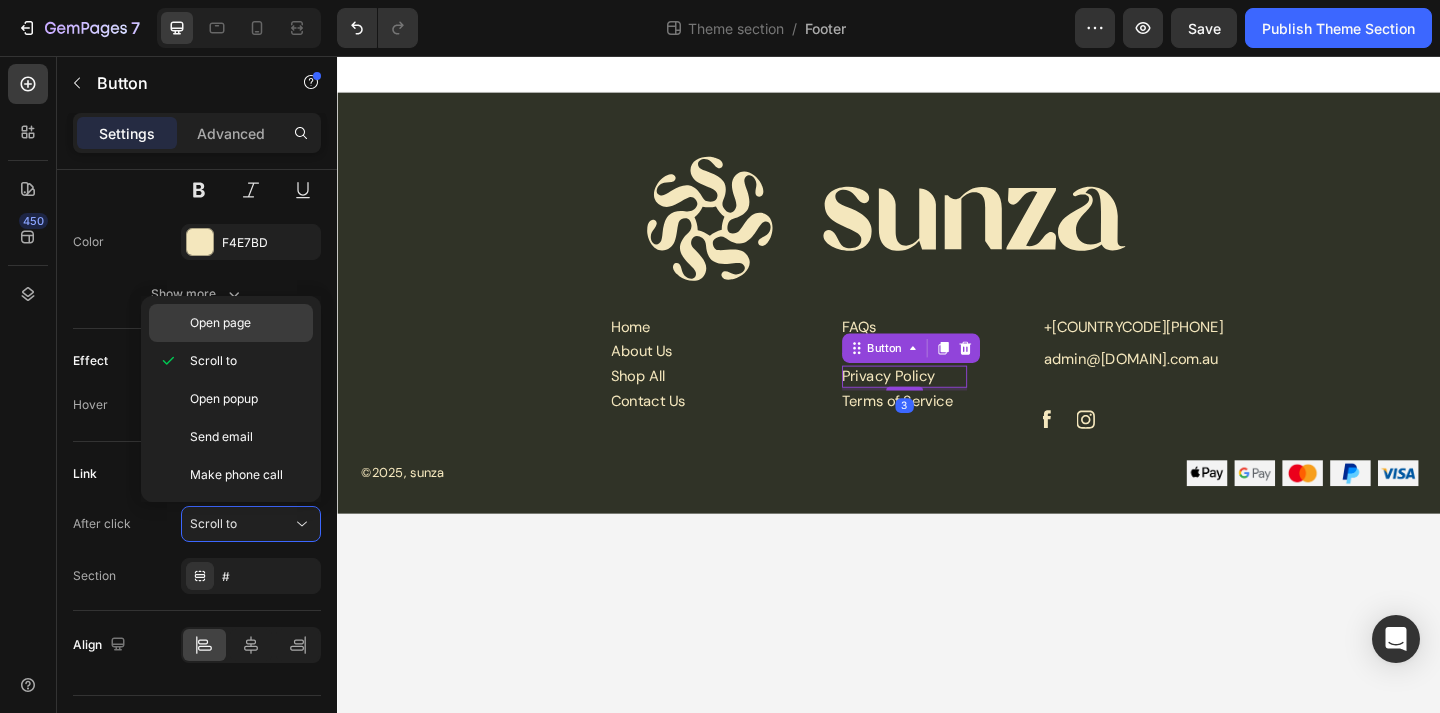 click on "Open page" at bounding box center (220, 323) 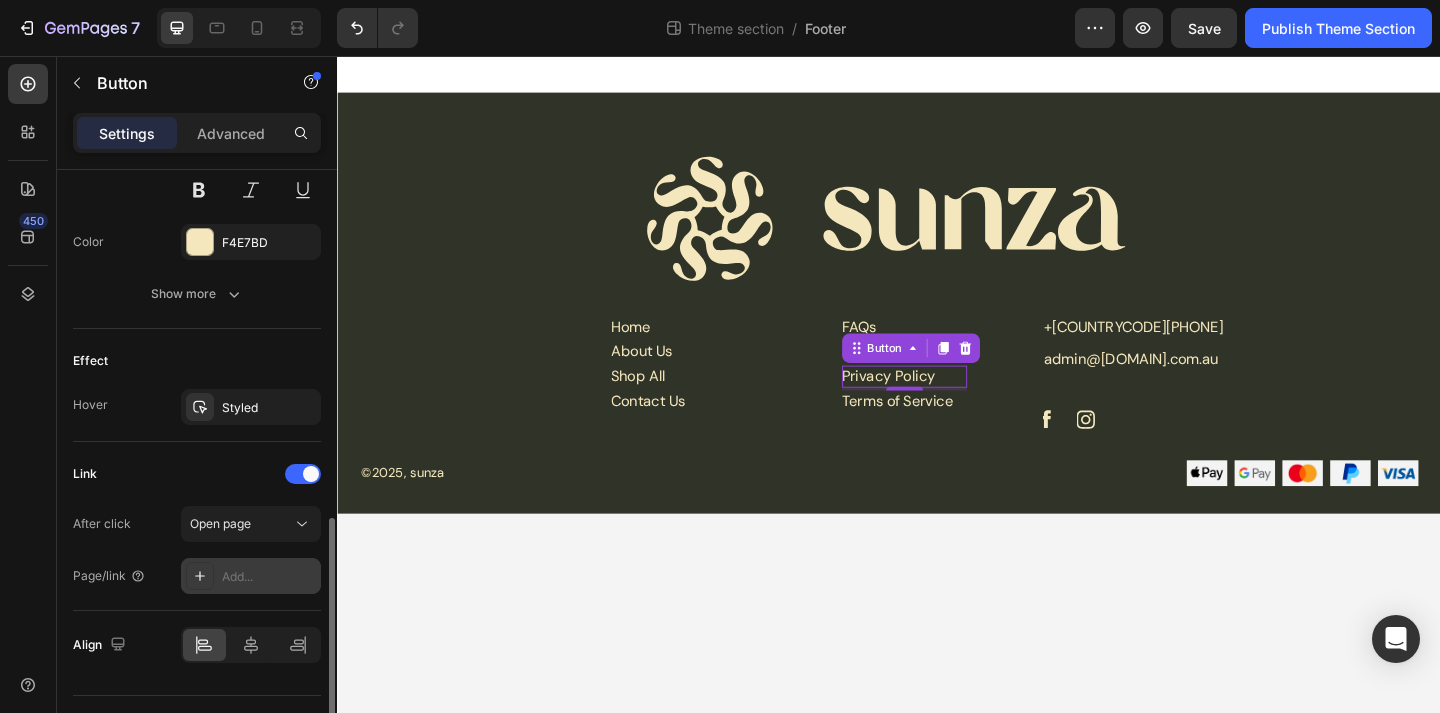 click on "Add..." at bounding box center [269, 577] 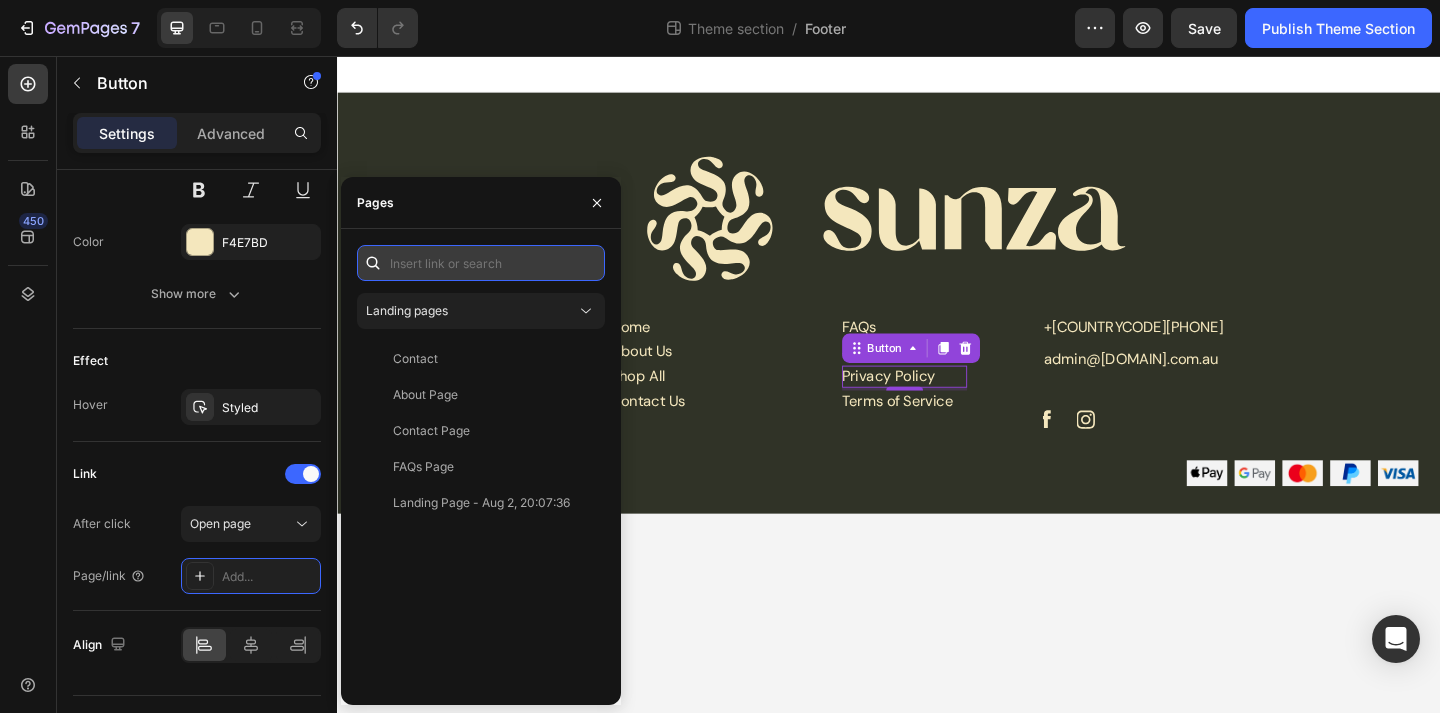 click at bounding box center (481, 263) 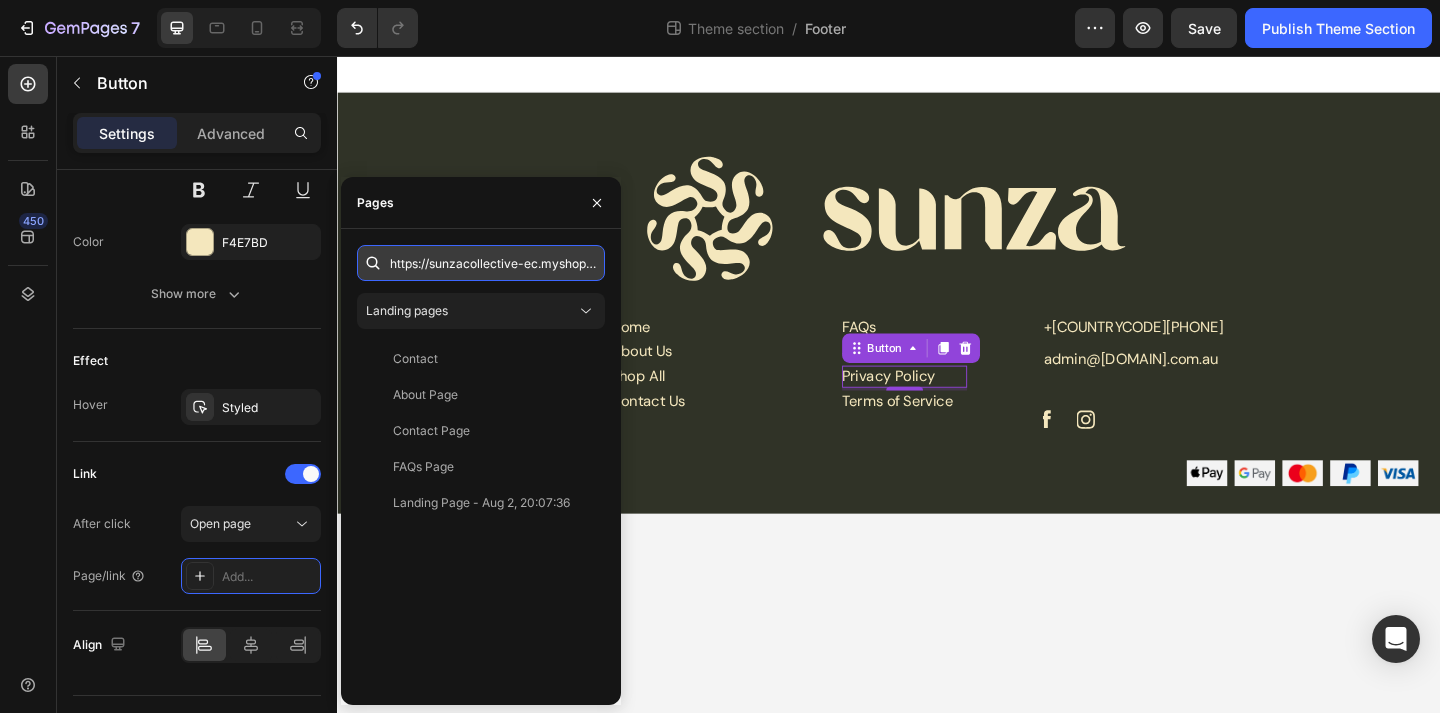 scroll, scrollTop: 0, scrollLeft: 444, axis: horizontal 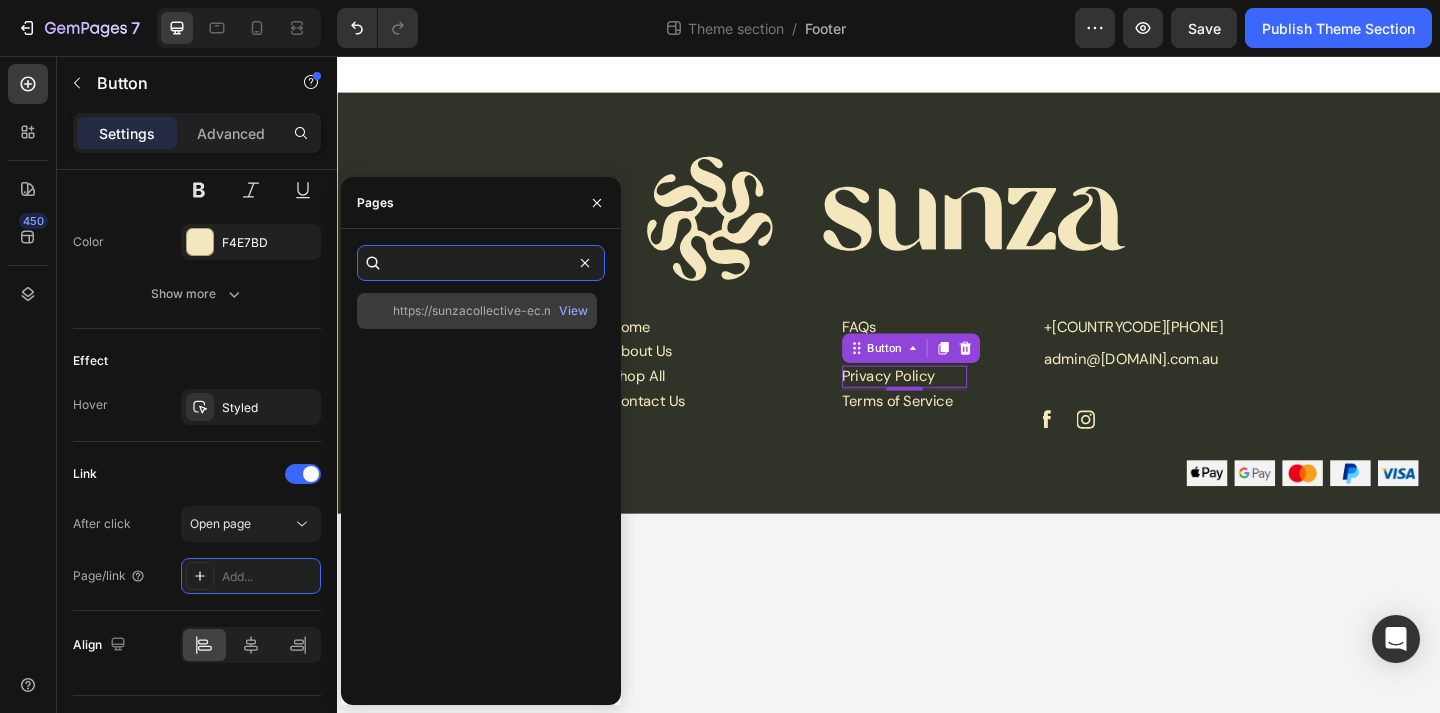 type on "https://sunzacollective-ec.myshopify.com/pages/landing-page-aug-2-20-09-51?_ab=0&key=1754136629581" 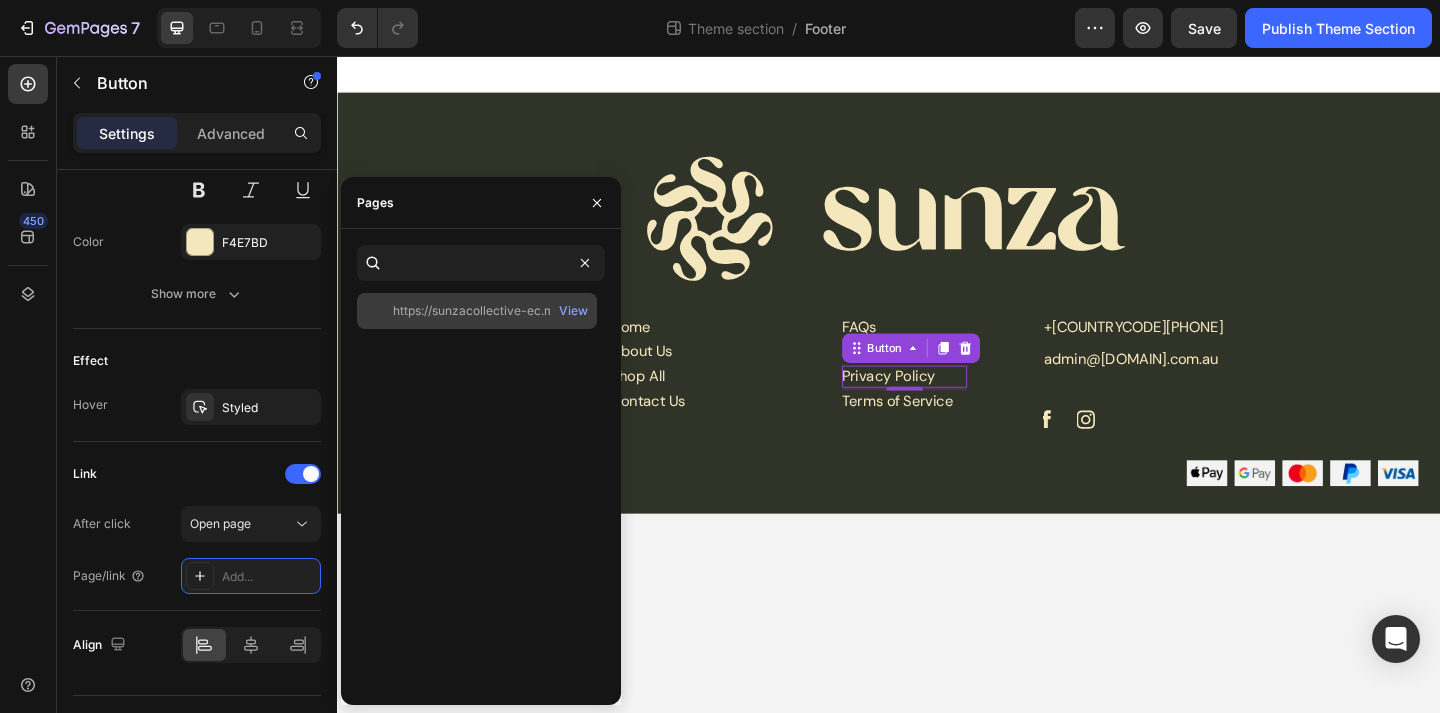 click on "https://sunzacollective-ec.myshopify.com/pages/landing-page-aug-2-20-09-51?_ab=0&key=1754136629581   View" 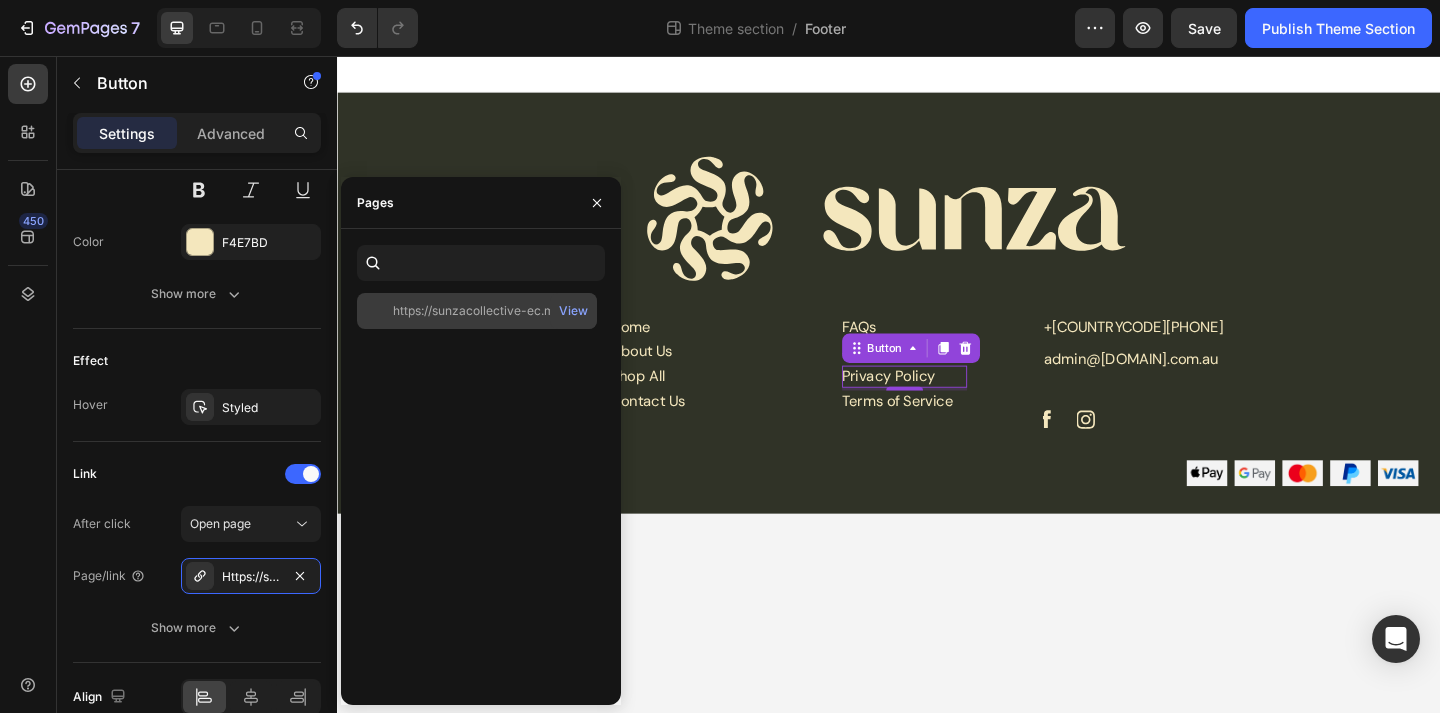 scroll, scrollTop: 0, scrollLeft: 0, axis: both 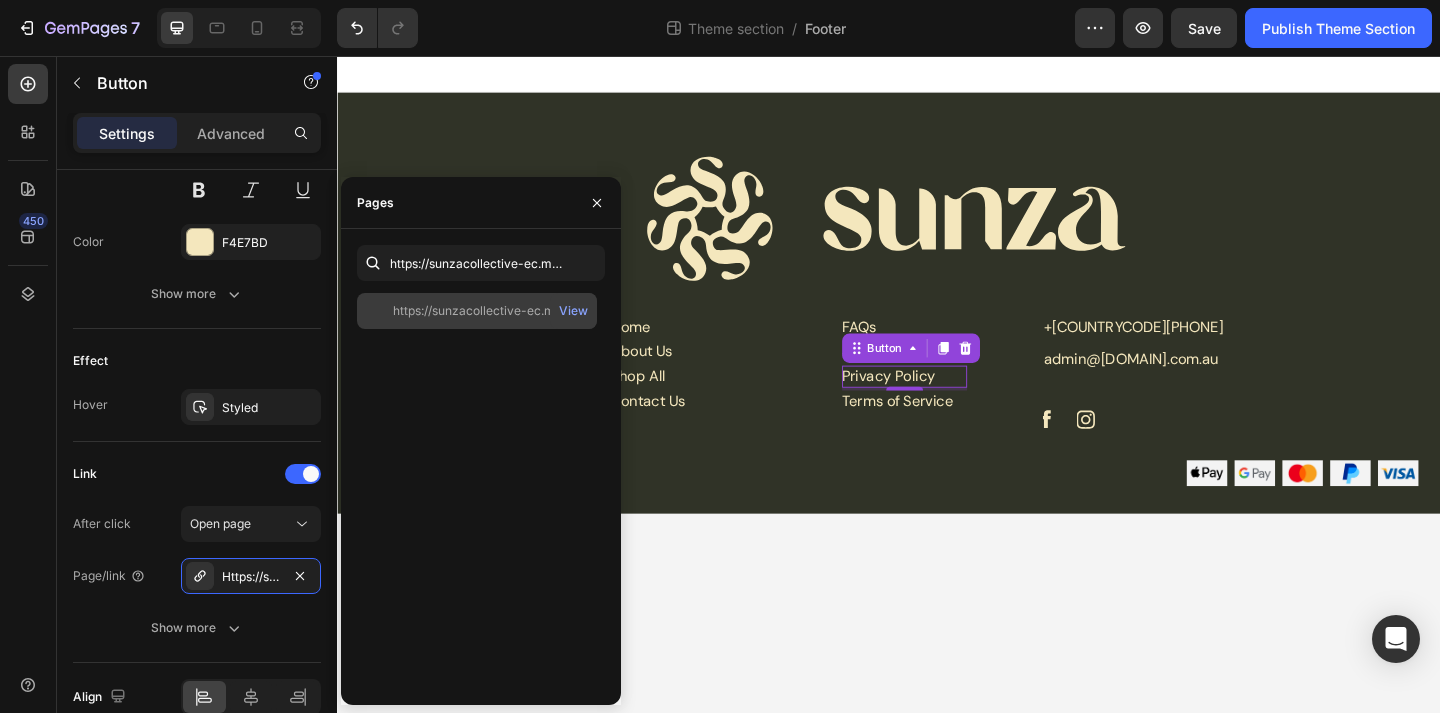 click on "https://sunzacollective-ec.myshopify.com/pages/landing-page-aug-2-20-09-51?_ab=0&key=1754136629581" 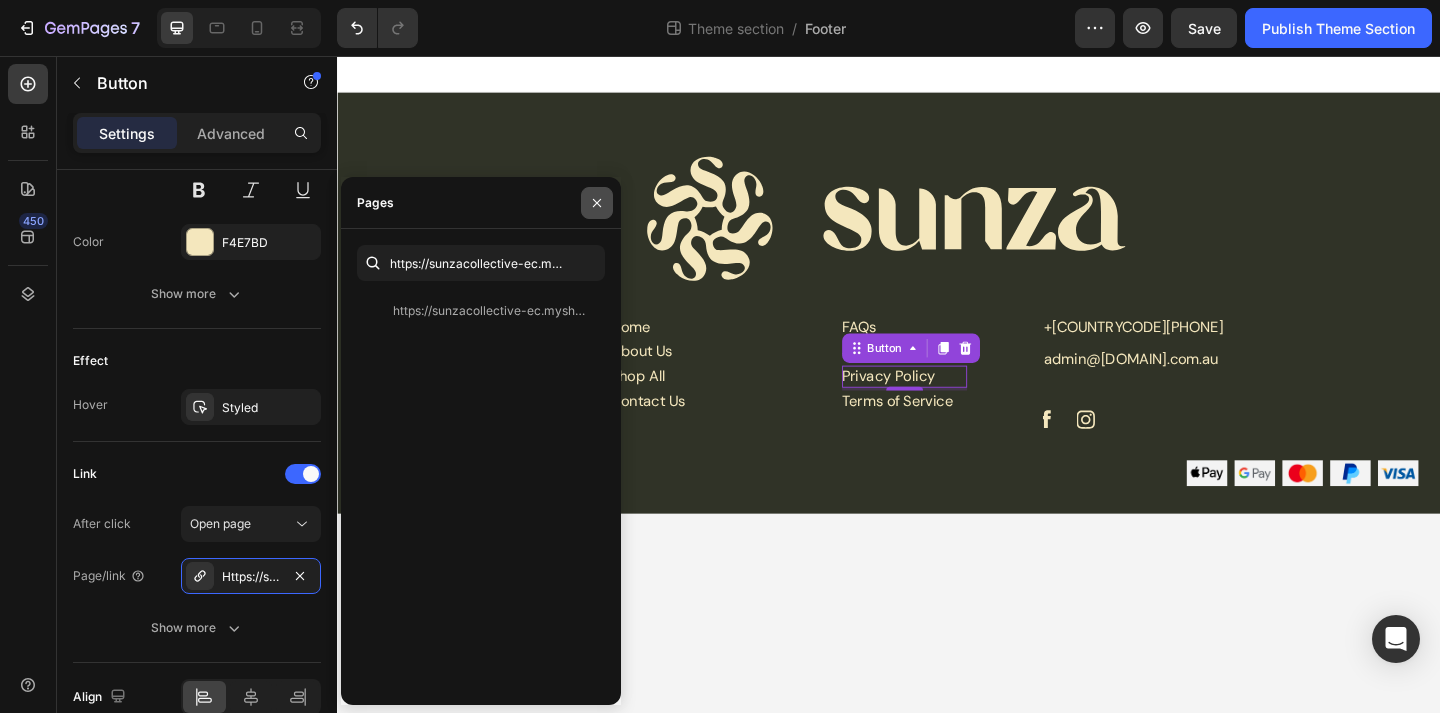 click at bounding box center [597, 203] 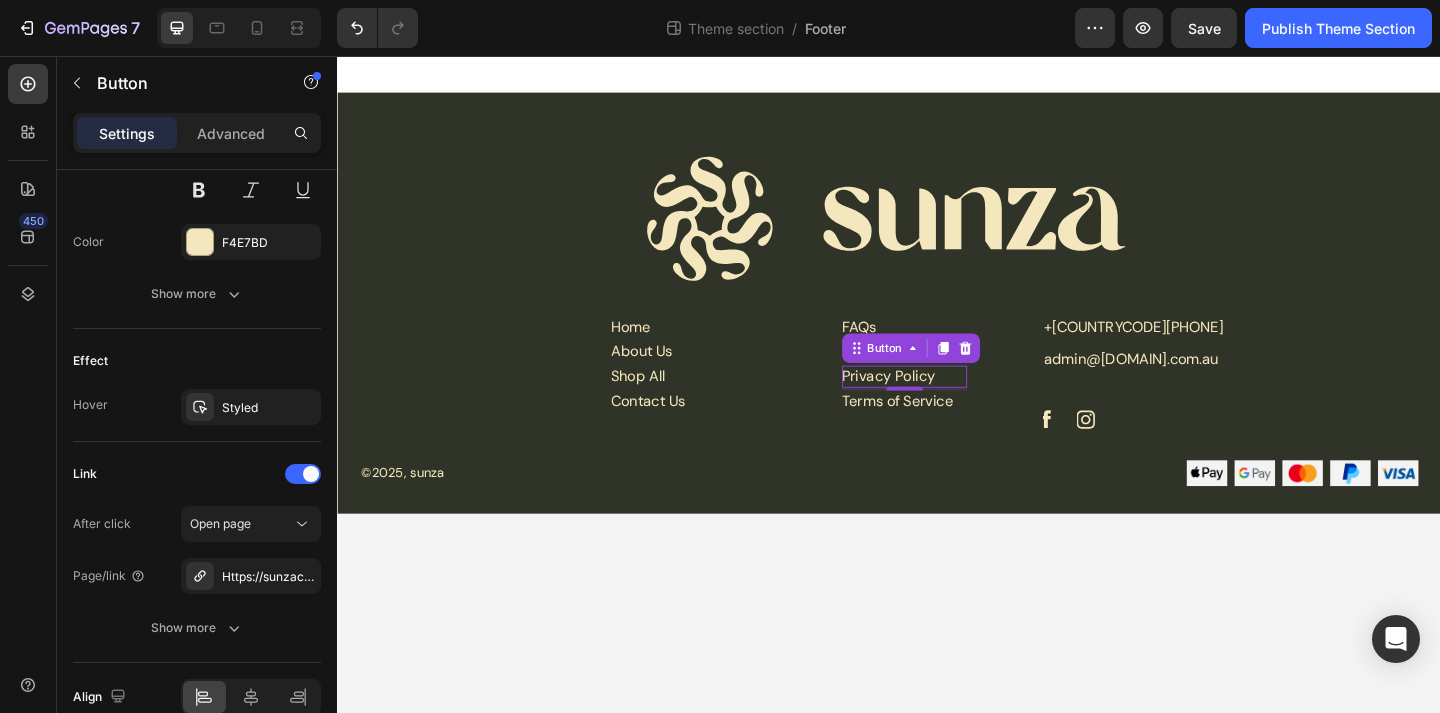 click on "7  Theme section  /  Footer Preview  Save   Publish Theme Section" 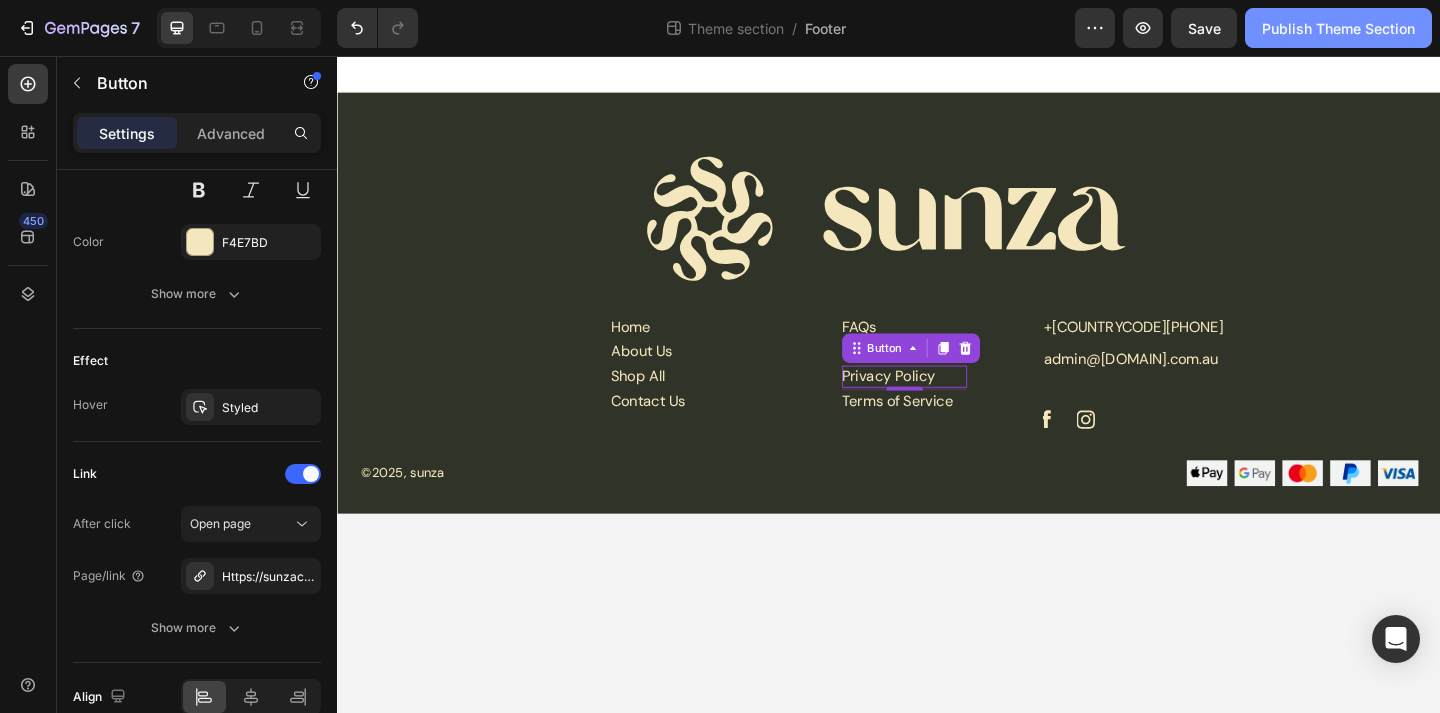 click on "Publish Theme Section" at bounding box center (1338, 28) 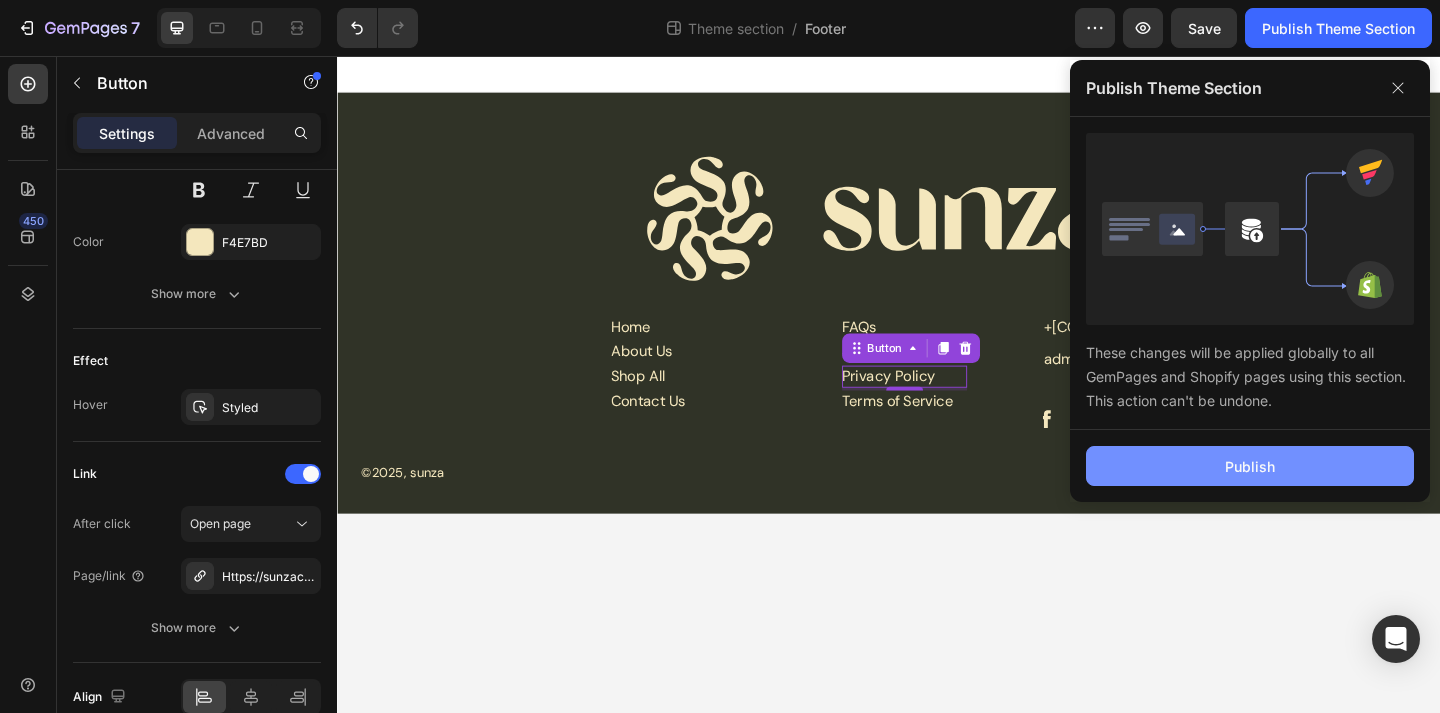 click on "Publish" 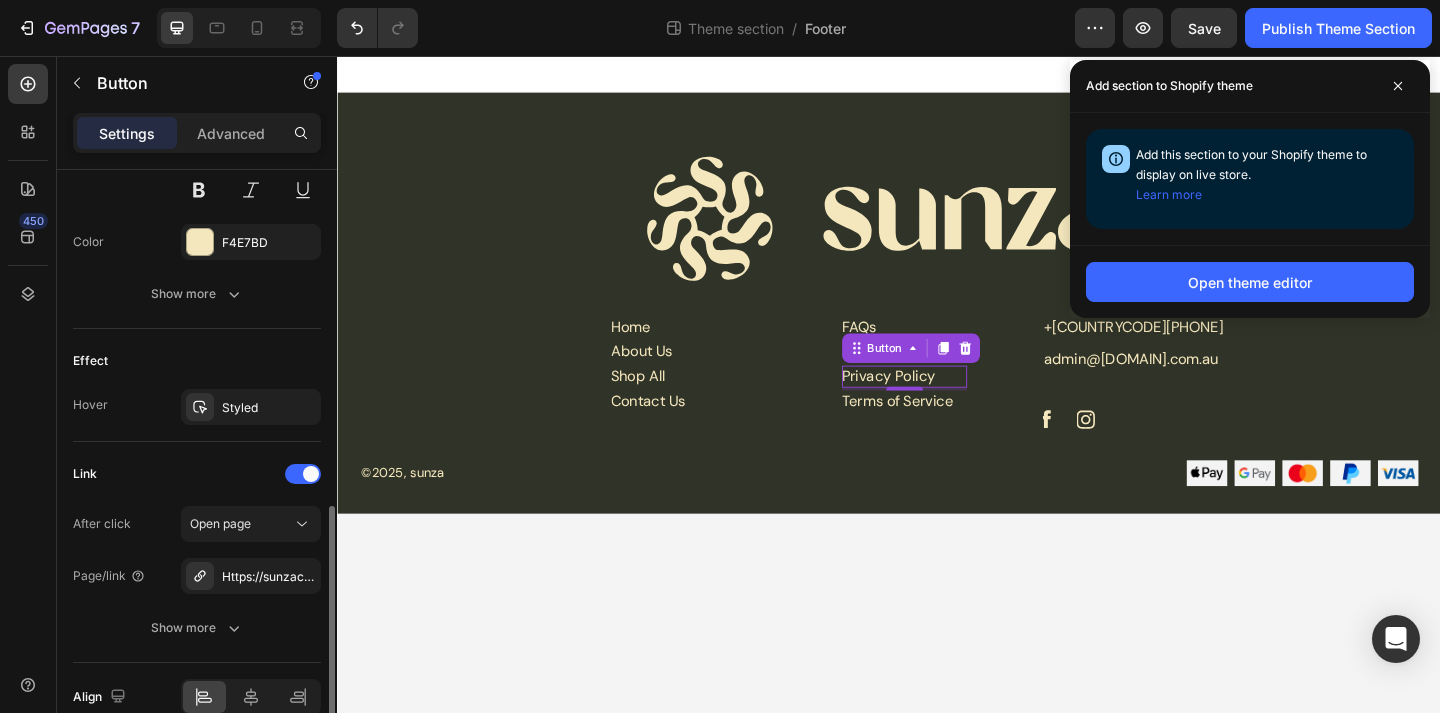 scroll, scrollTop: 987, scrollLeft: 0, axis: vertical 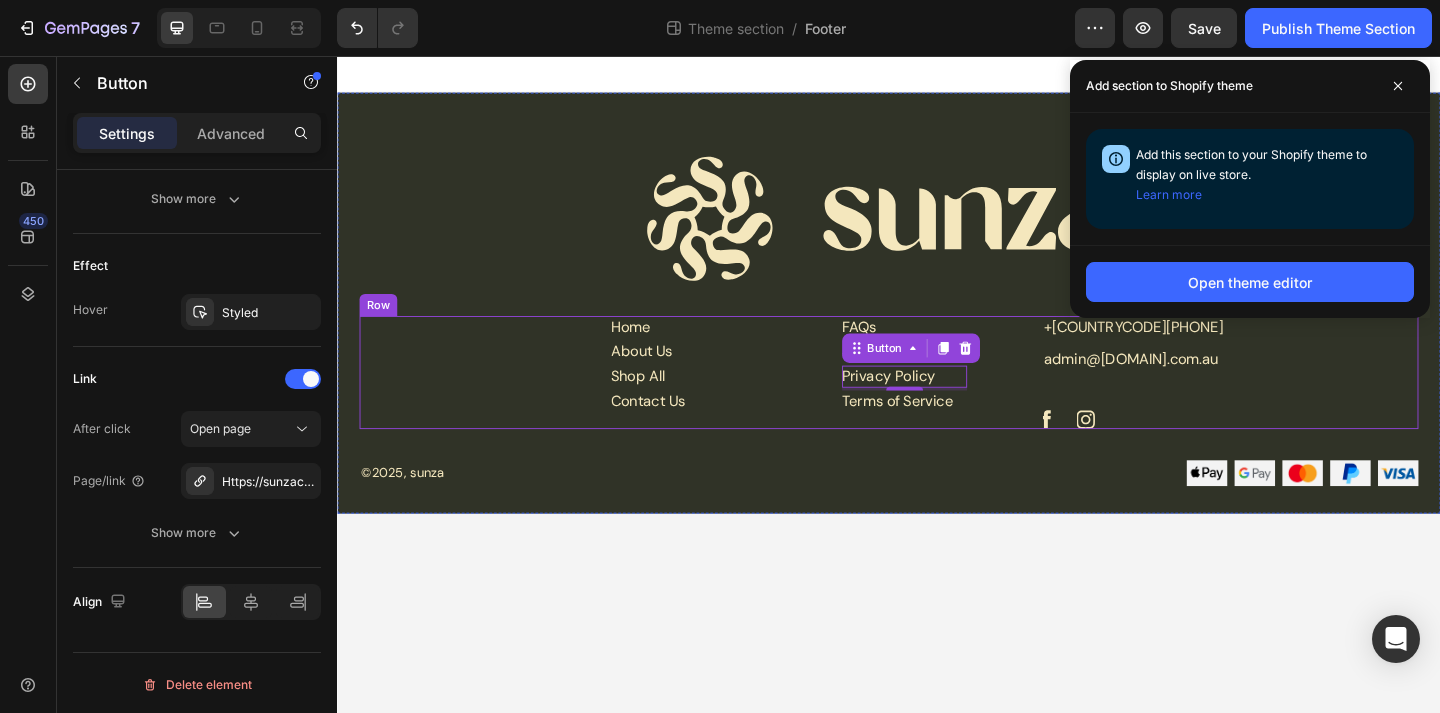 click on "FAQs Button Shipping & Refund Button Privacy Policy Button   3 Terms of Service Button" at bounding box center [954, 400] 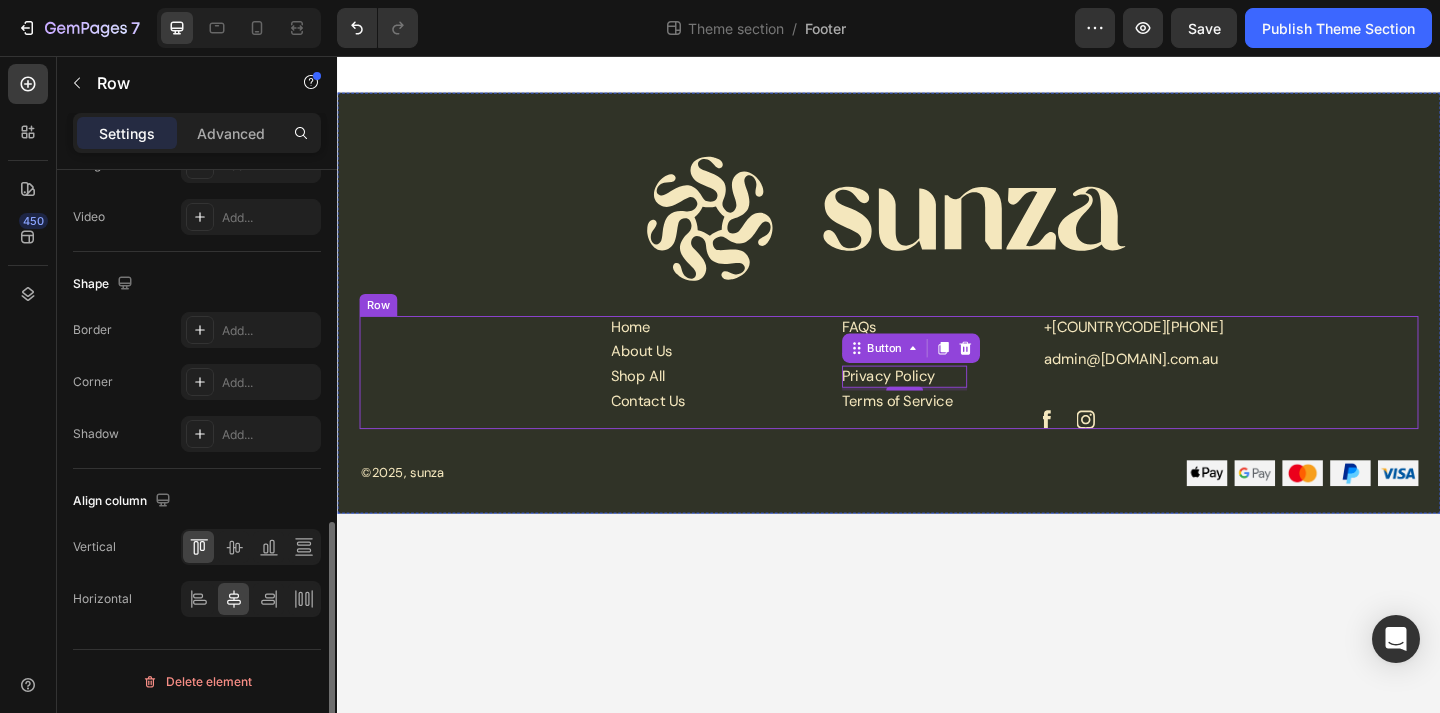 scroll, scrollTop: 0, scrollLeft: 0, axis: both 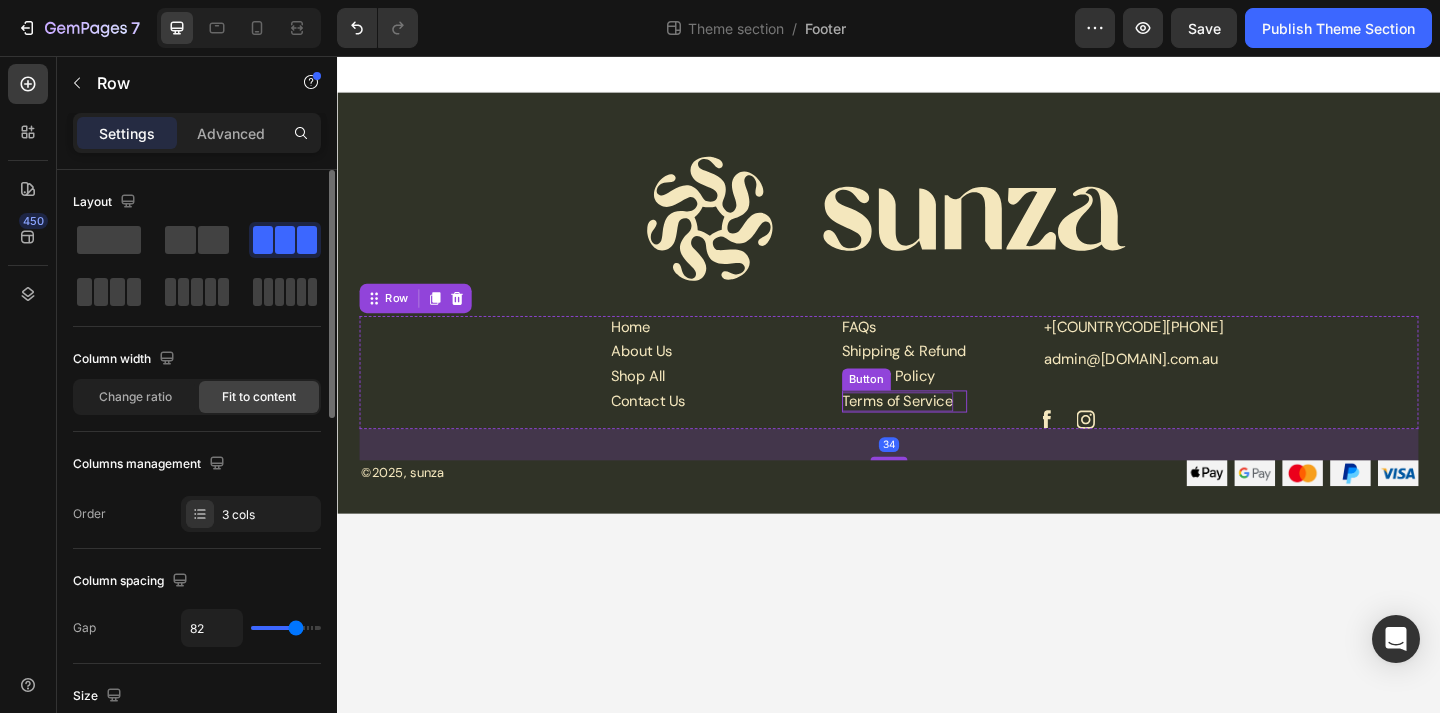 click on "Terms of Service" at bounding box center (946, 432) 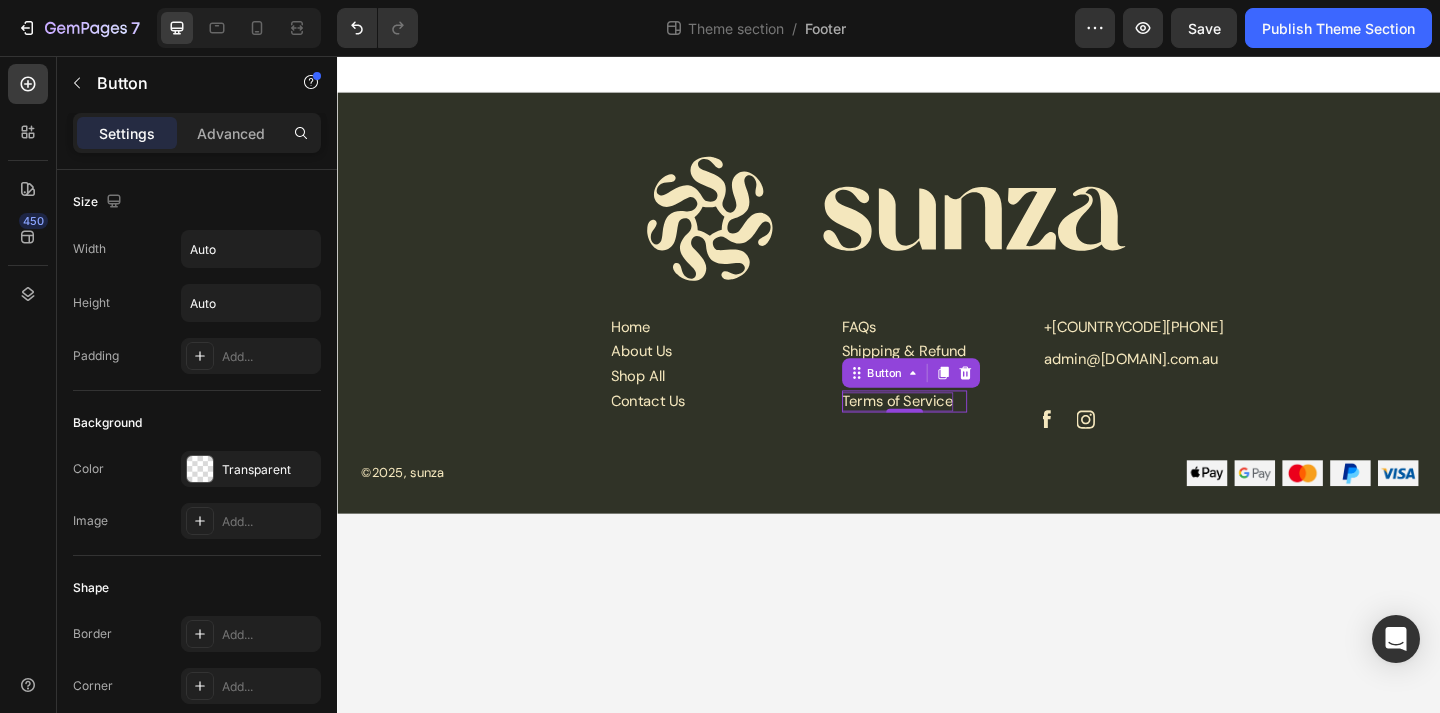 click on "Terms of Service" at bounding box center (946, 432) 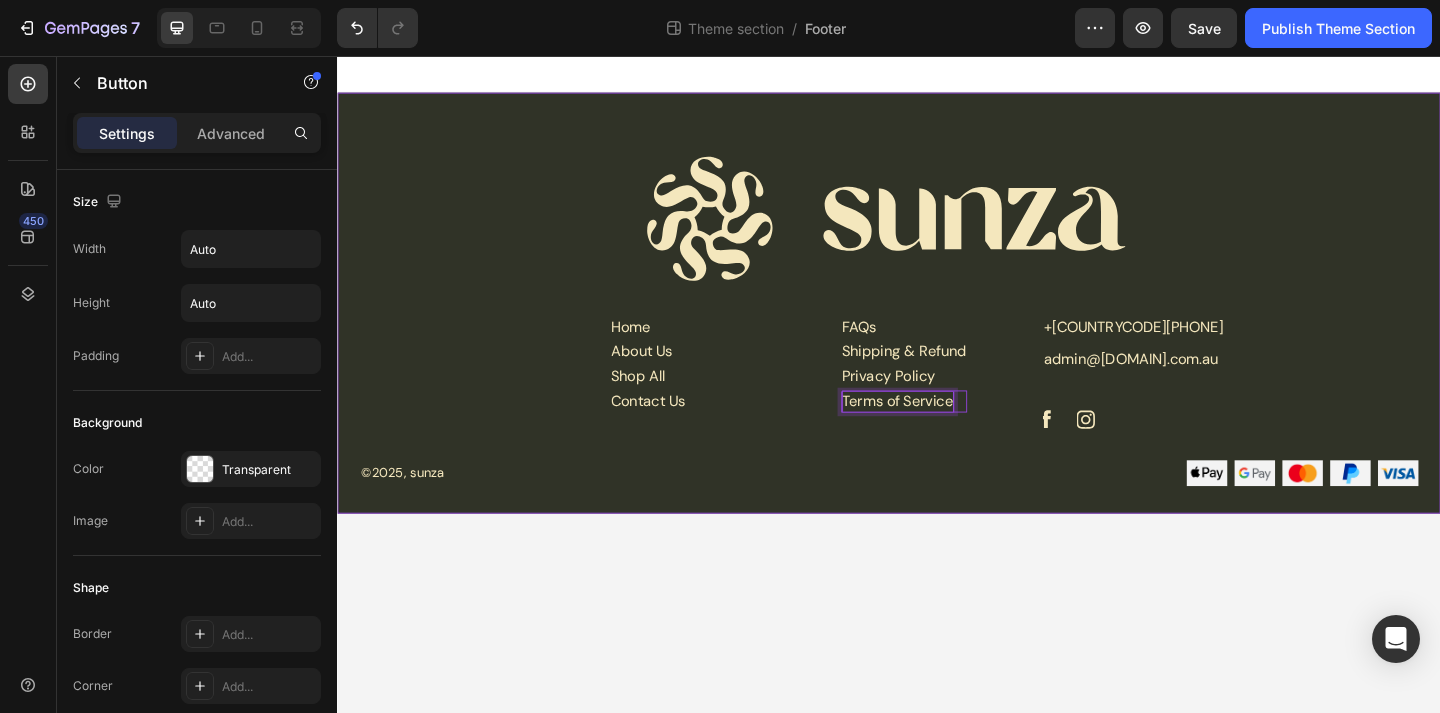 click on "Image Home Button About Us Button Shop All Button Contact Us Button Row FAQs Button Shipping & Refund Button Privacy Policy Button Terms of Service Button   0 +61452297181 Text Block admin@sunzacollective.com.au Text Block Image Image Row Row ©2025, sunza Text Block Image Image Image Image Image Row Row" at bounding box center [937, 340] 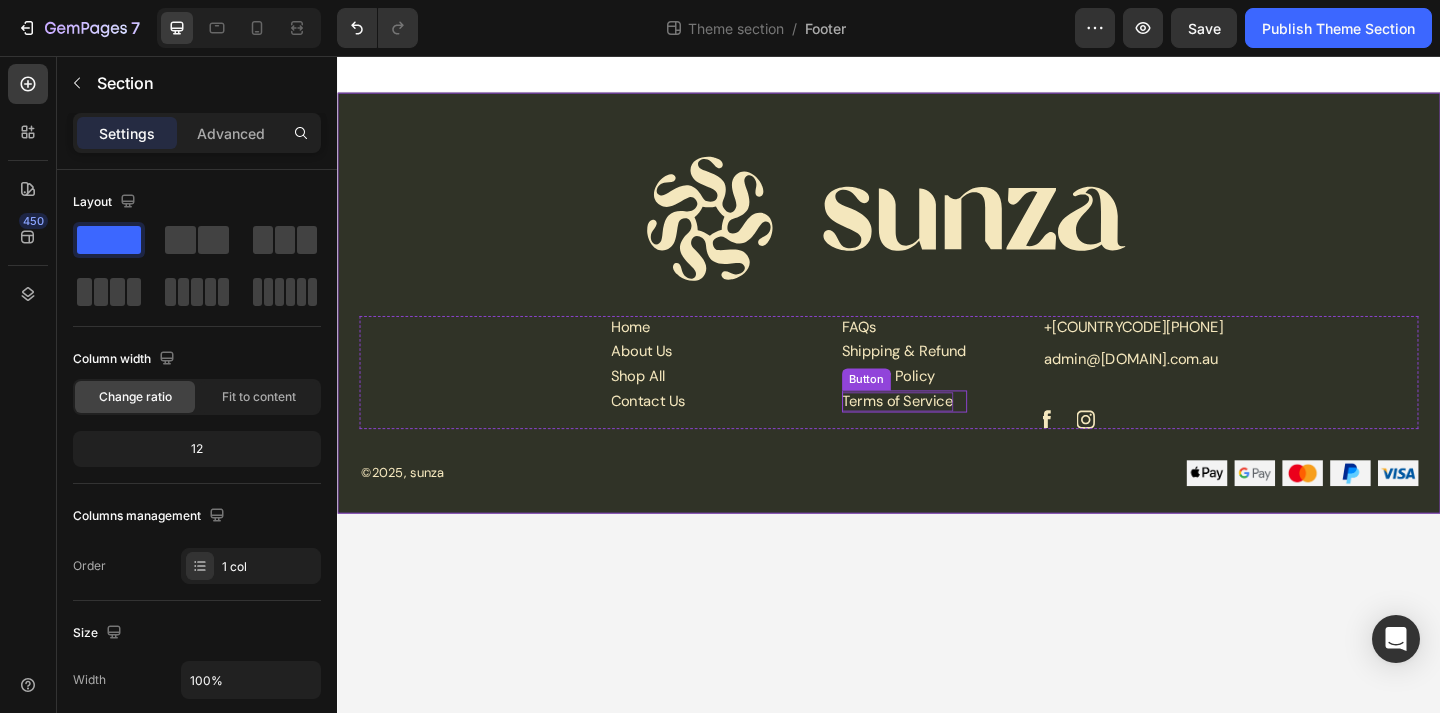 click on "Terms of Service" at bounding box center [946, 432] 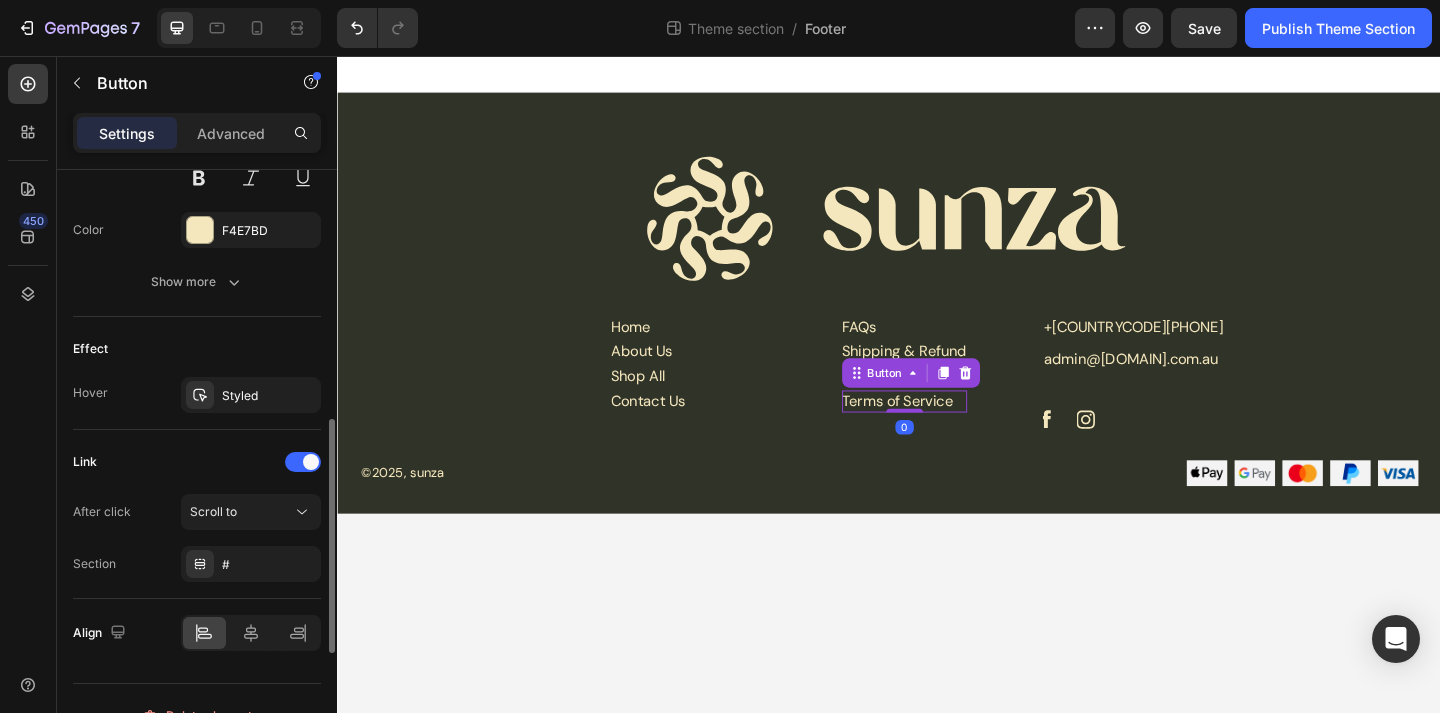scroll, scrollTop: 938, scrollLeft: 0, axis: vertical 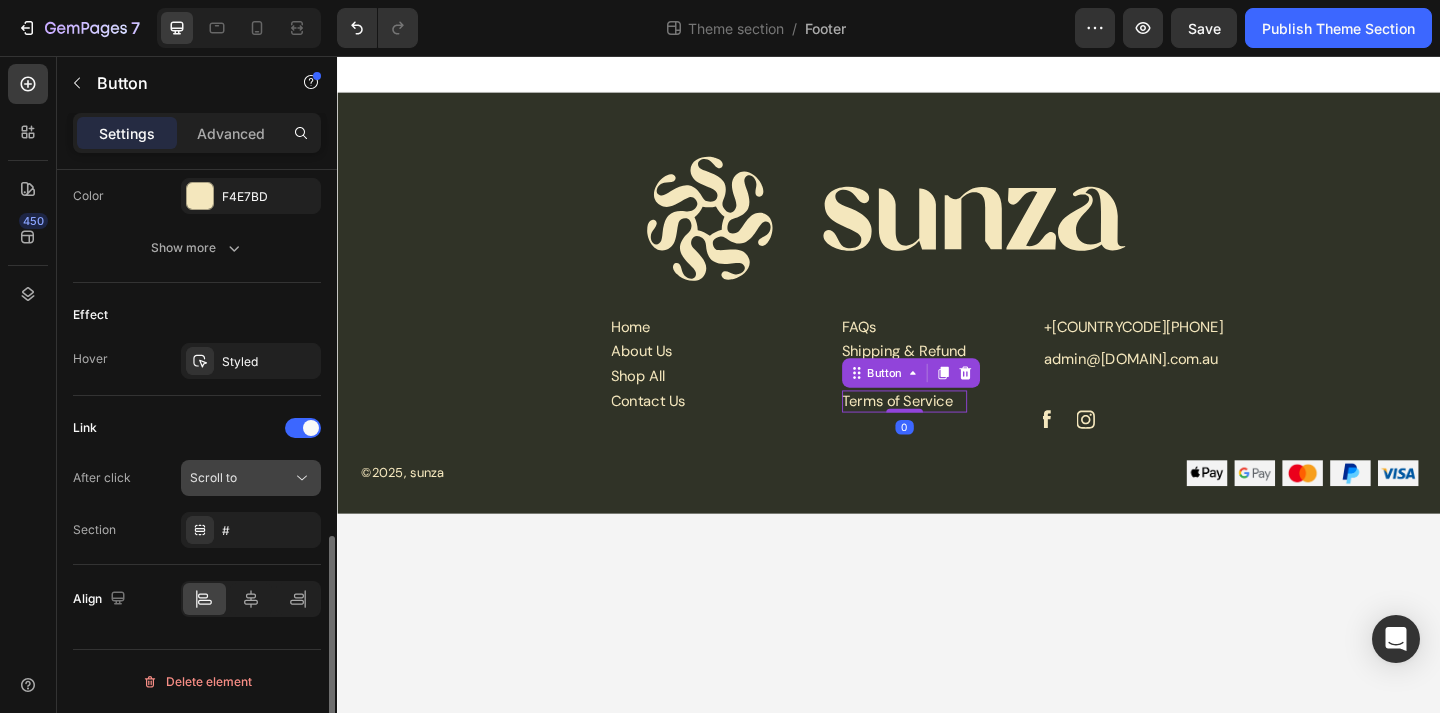 click on "Scroll to" 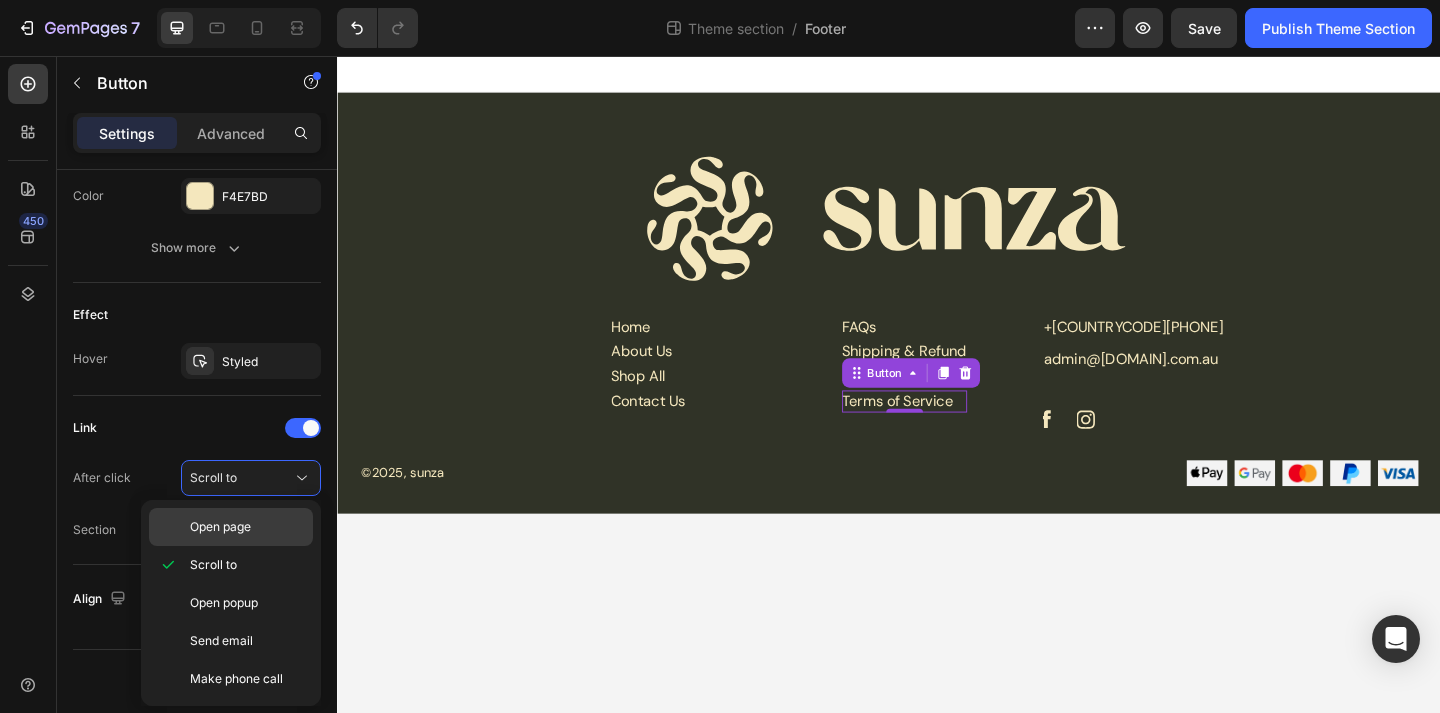 click on "Open page" 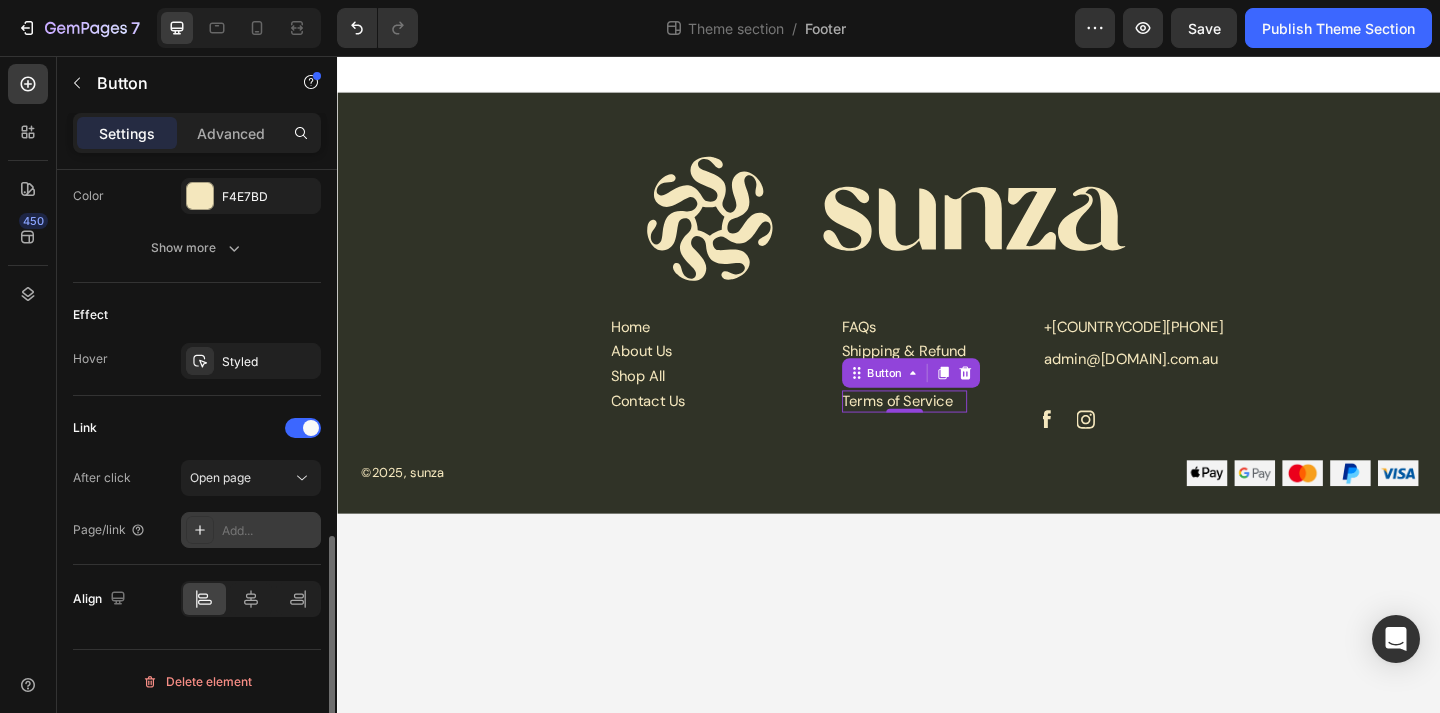 click on "Add..." at bounding box center (269, 531) 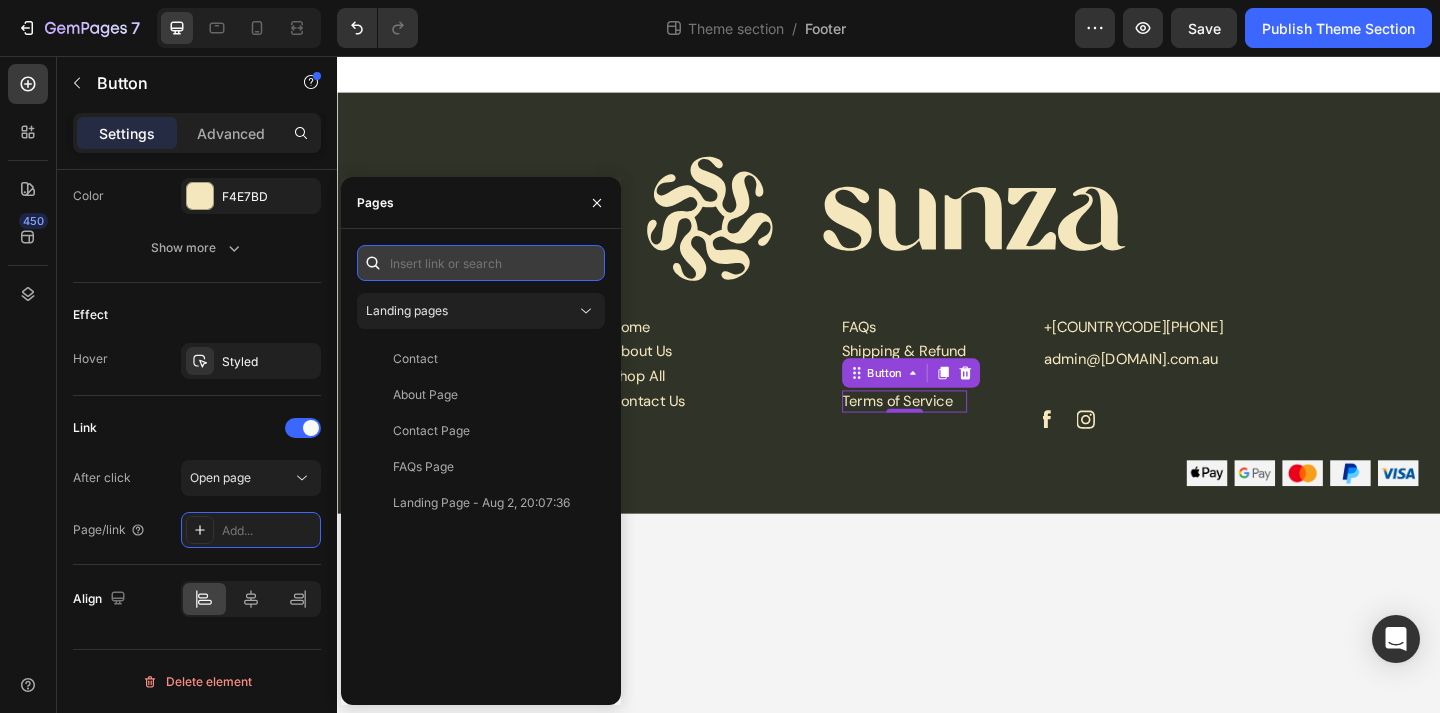 click at bounding box center (481, 263) 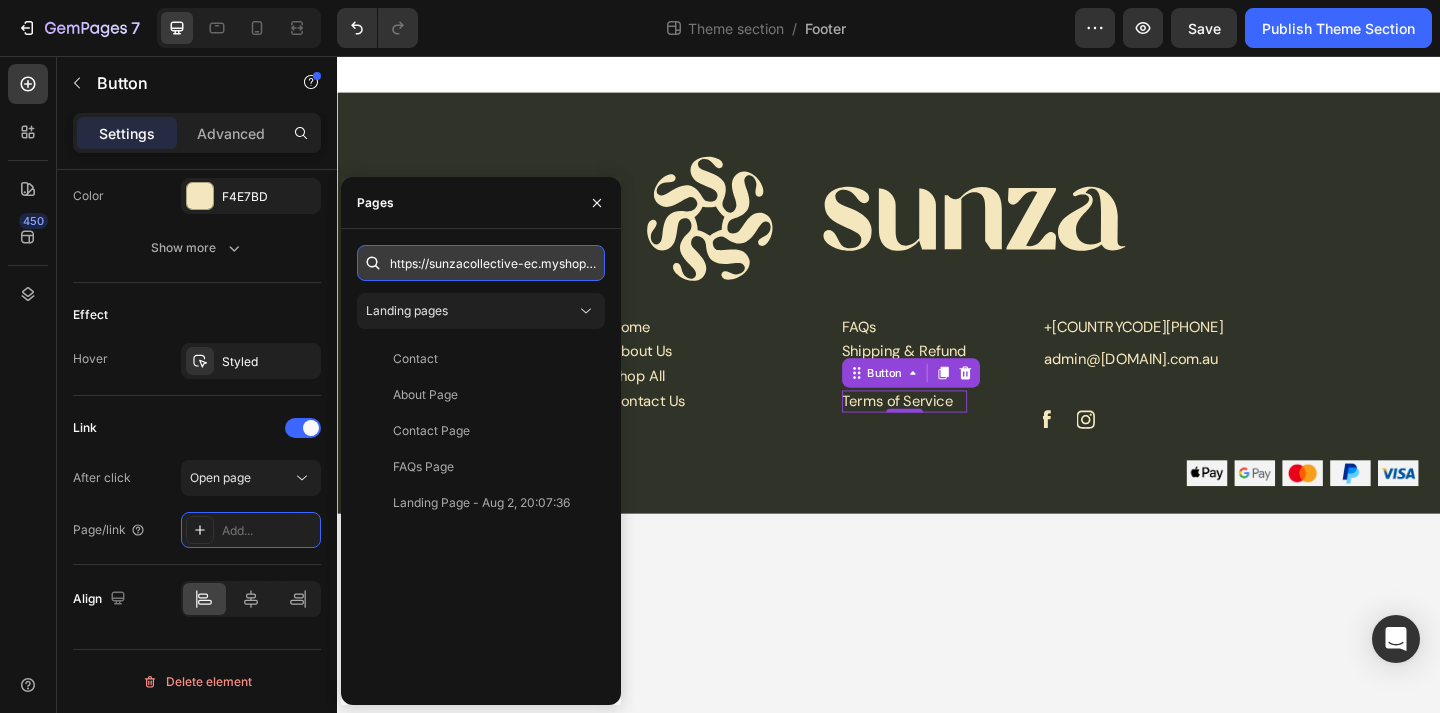 scroll, scrollTop: 0, scrollLeft: 437, axis: horizontal 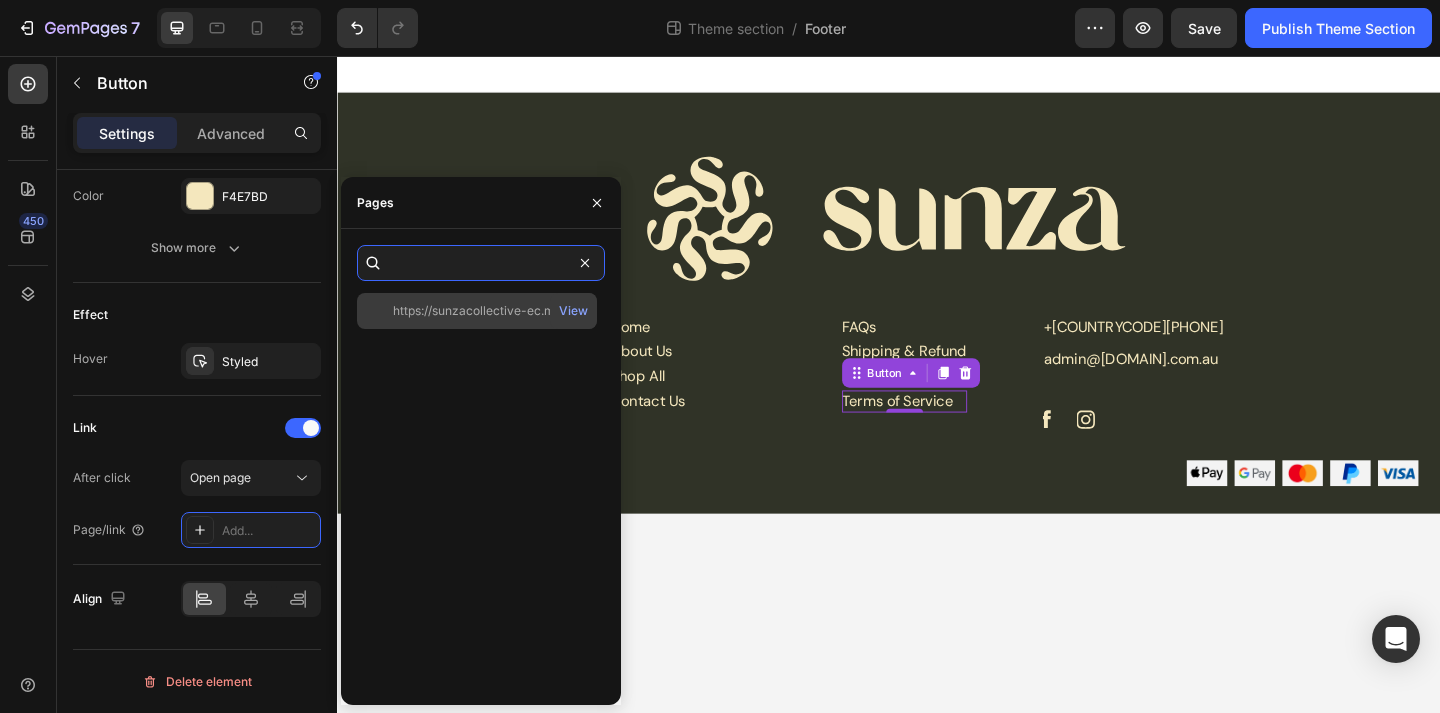 type on "https://sunzacollective-ec.myshopify.com/pages/landing-page-aug-2-20-15-54?_ab=0&key=1754137112197" 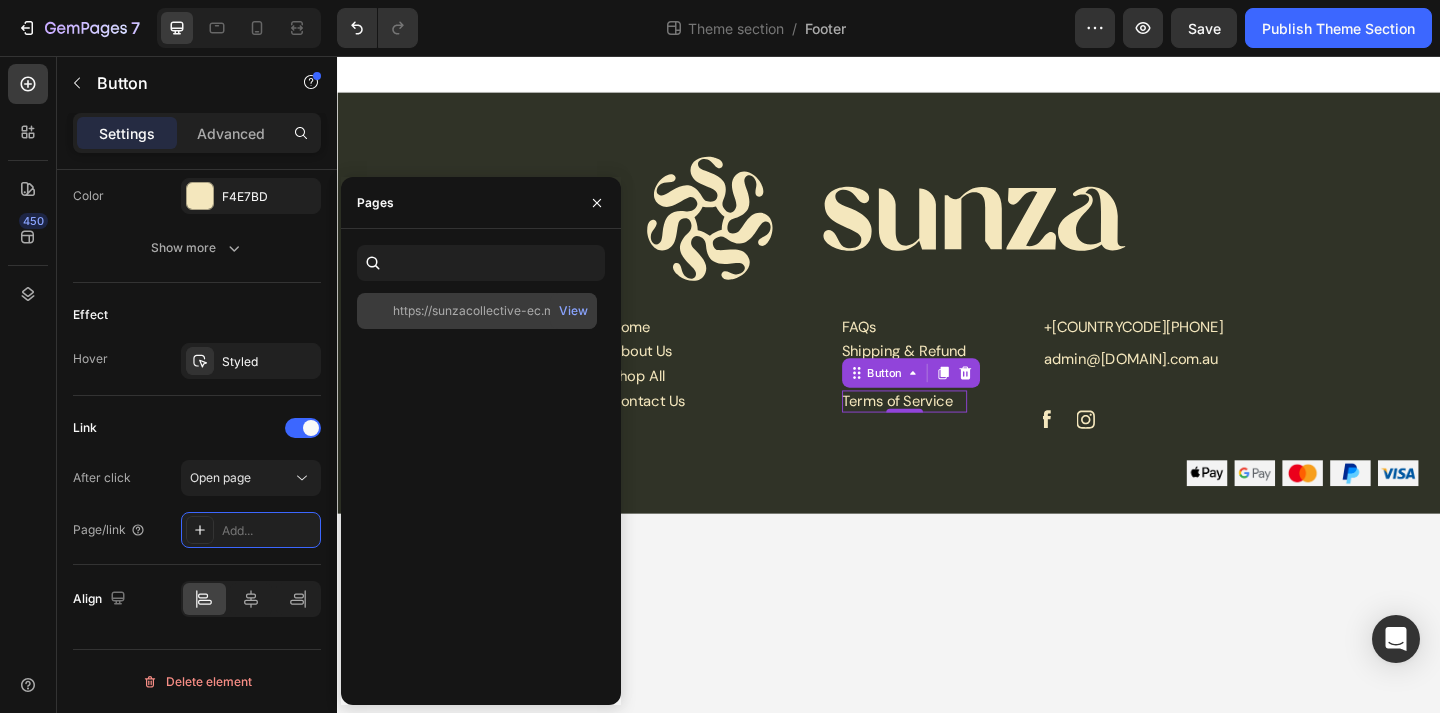 click on "https://sunzacollective-ec.myshopify.com/pages/landing-page-aug-2-20-15-54?_ab=0&key=1754137112197   View" 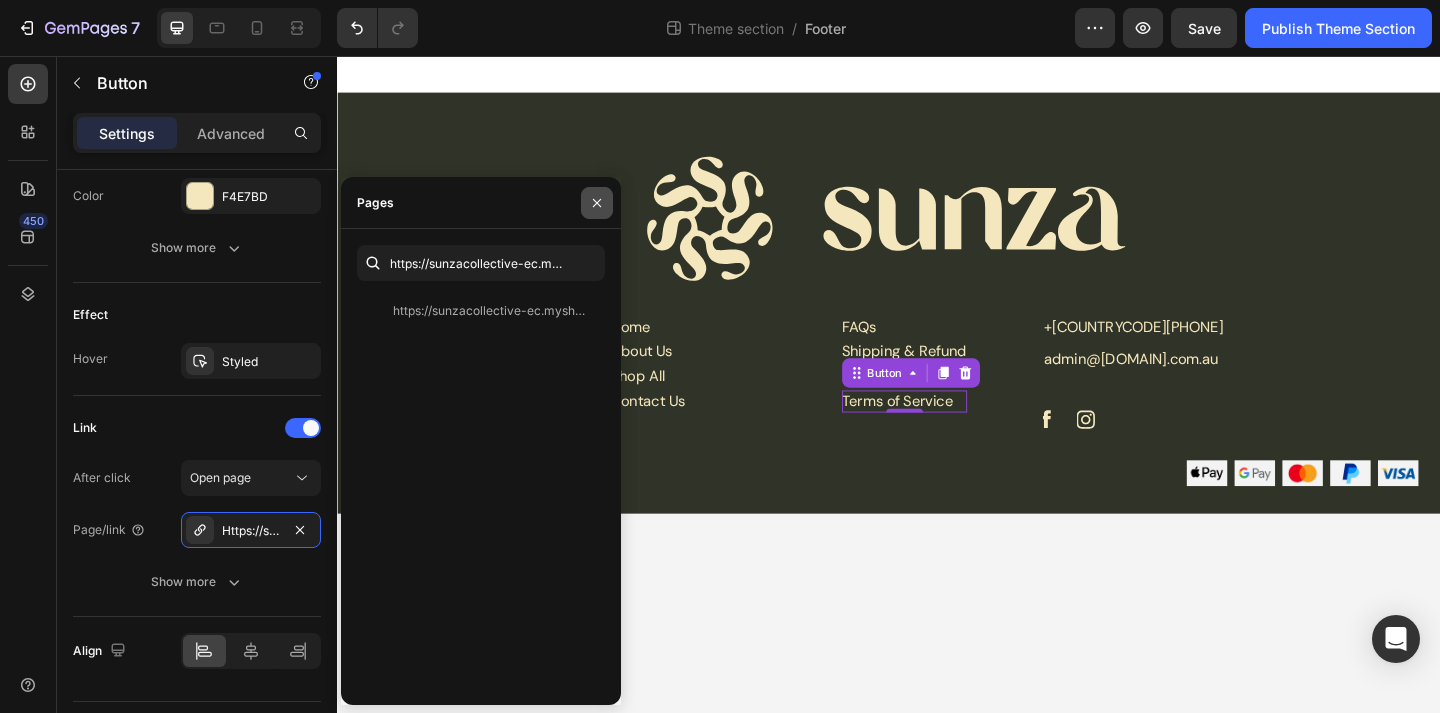 click at bounding box center [597, 203] 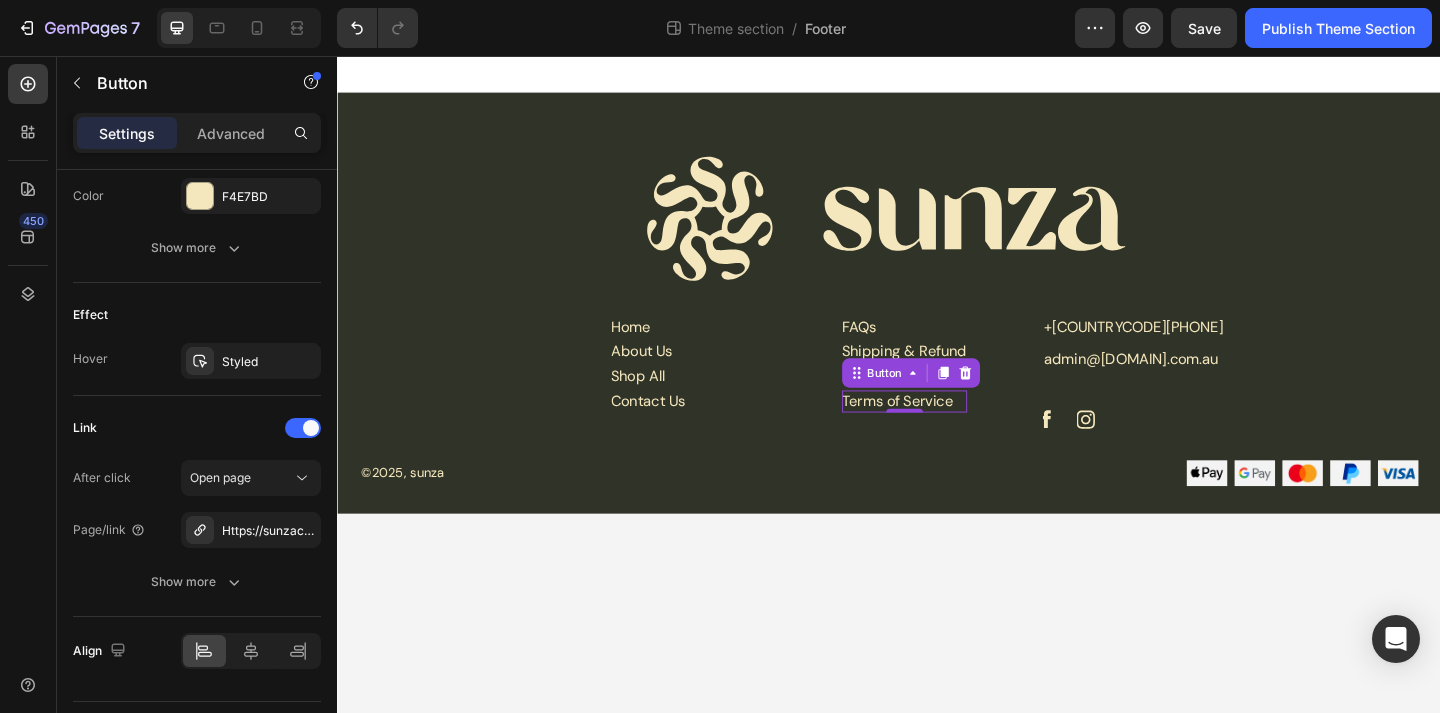 click on "7  Theme section  /  Footer Preview  Save   Publish Theme Section" 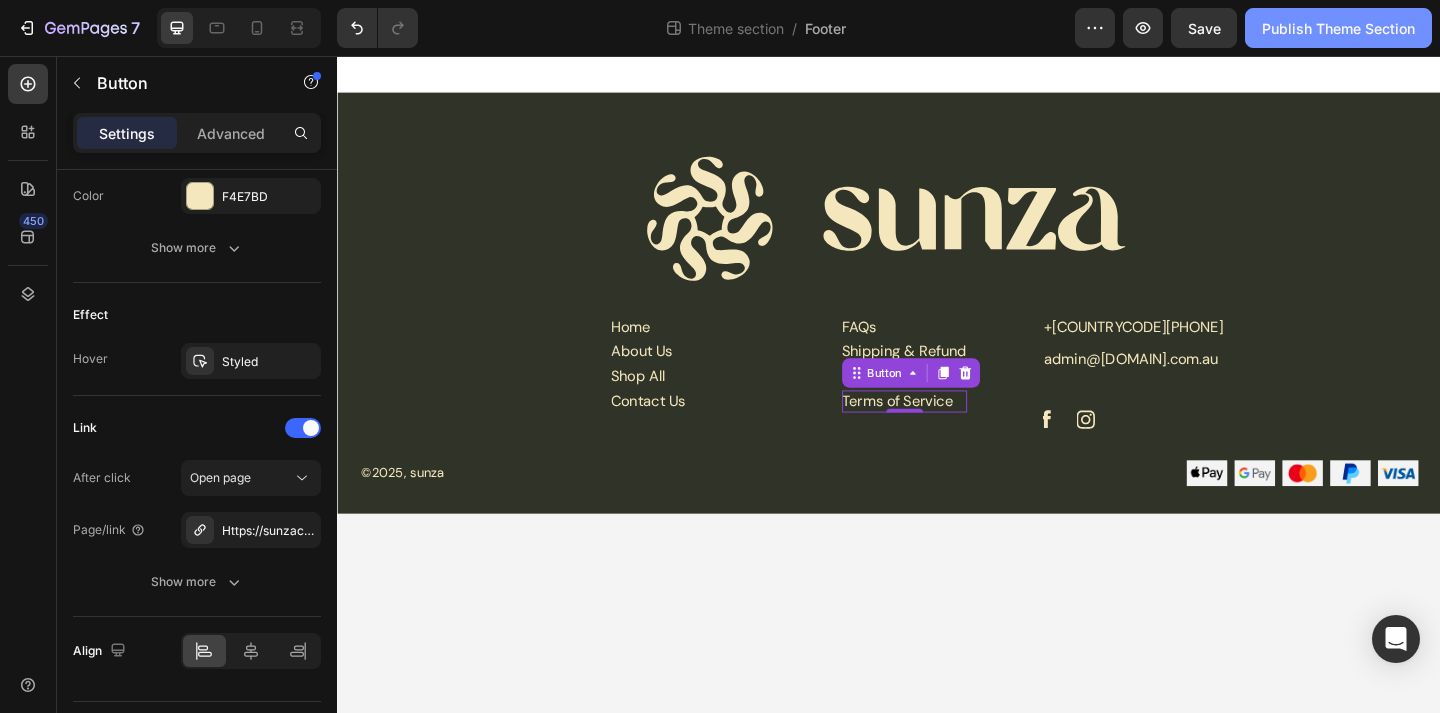 click on "Publish Theme Section" 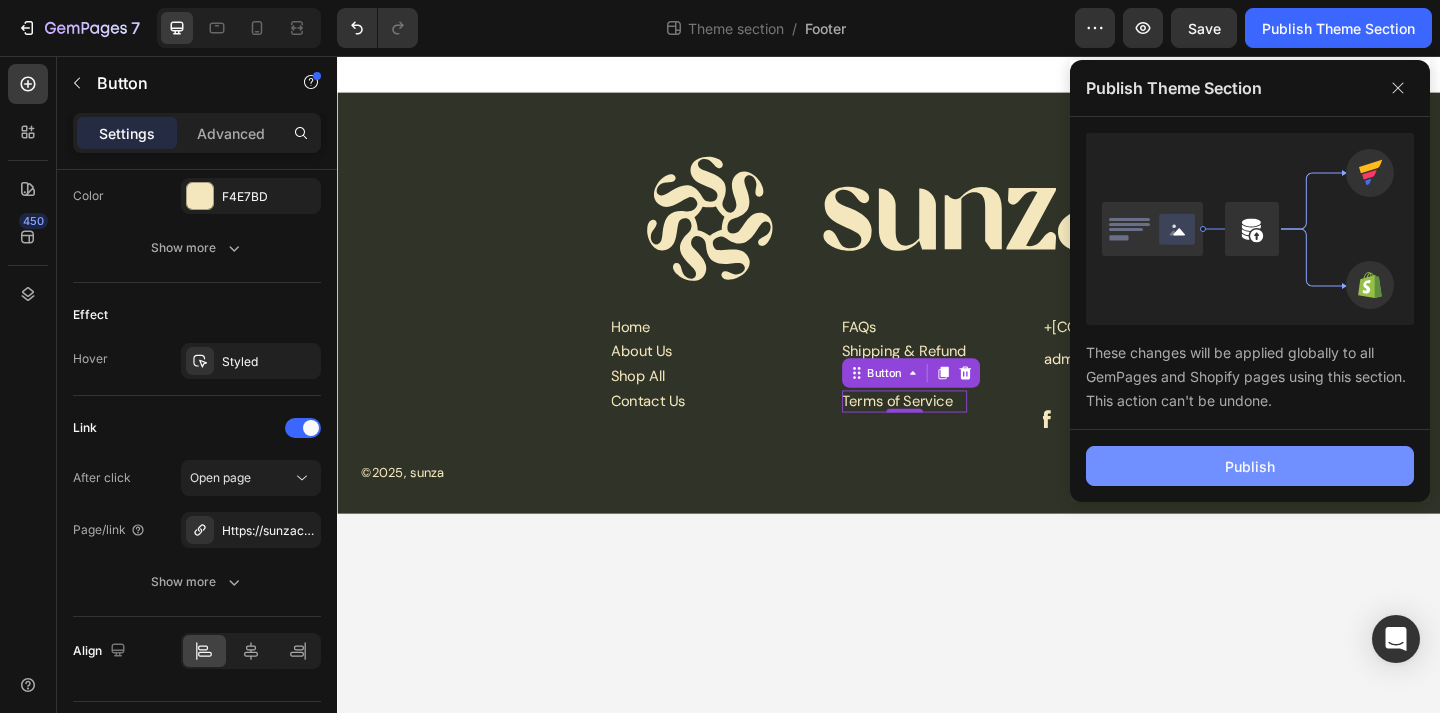 click on "Publish" 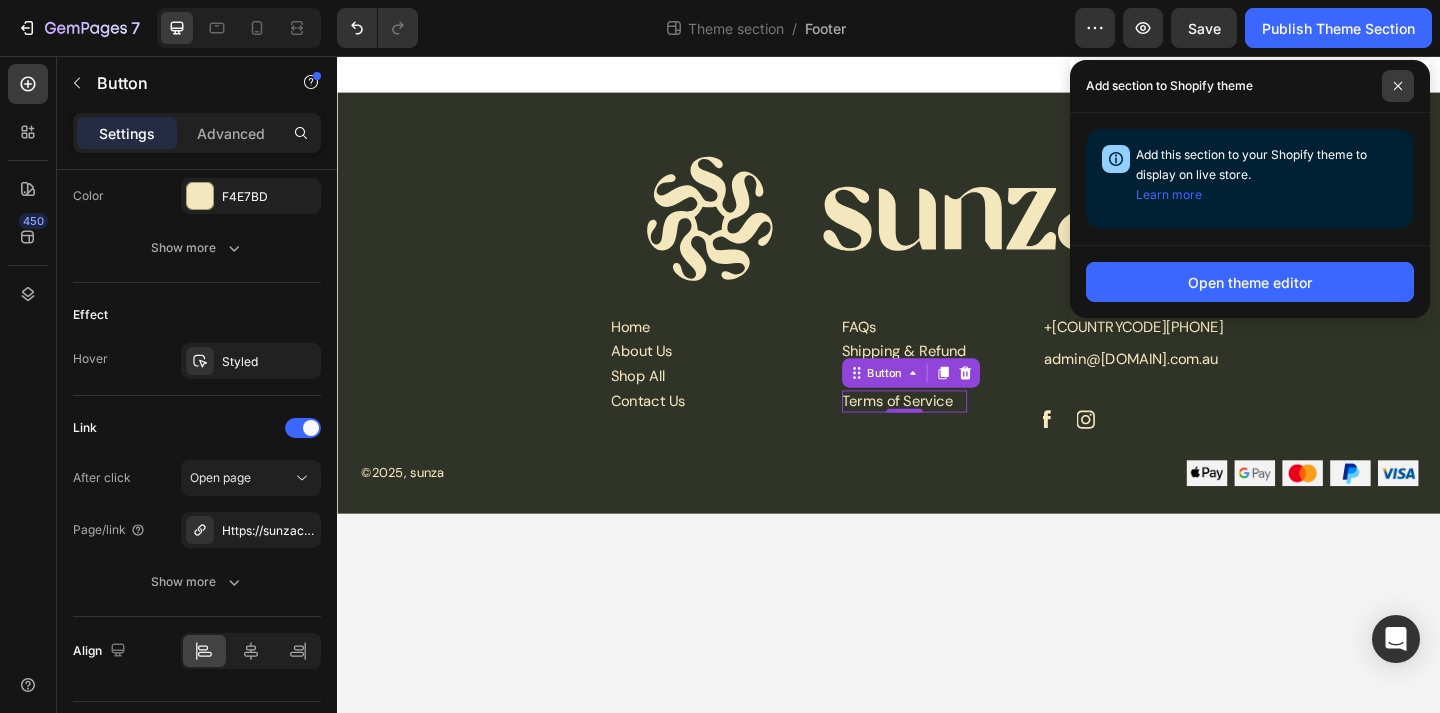click at bounding box center (1398, 86) 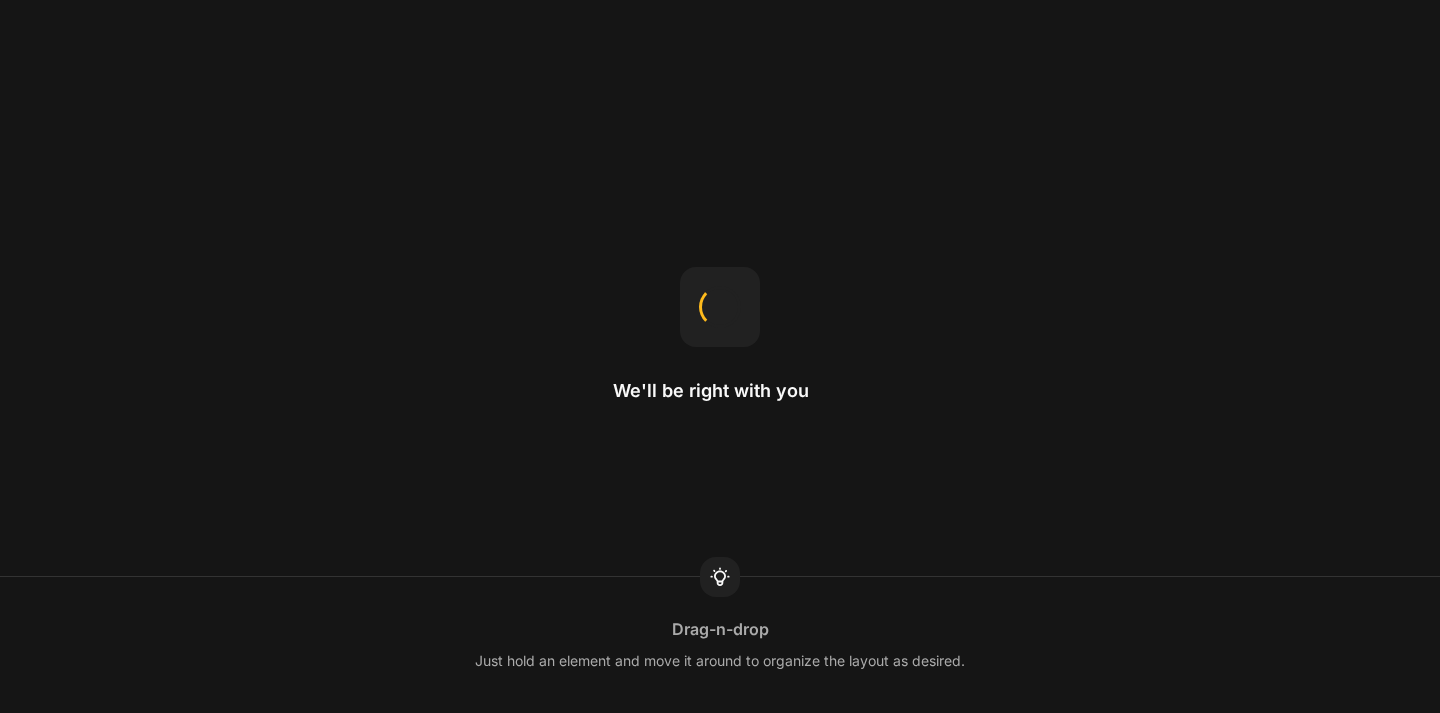 scroll, scrollTop: 0, scrollLeft: 0, axis: both 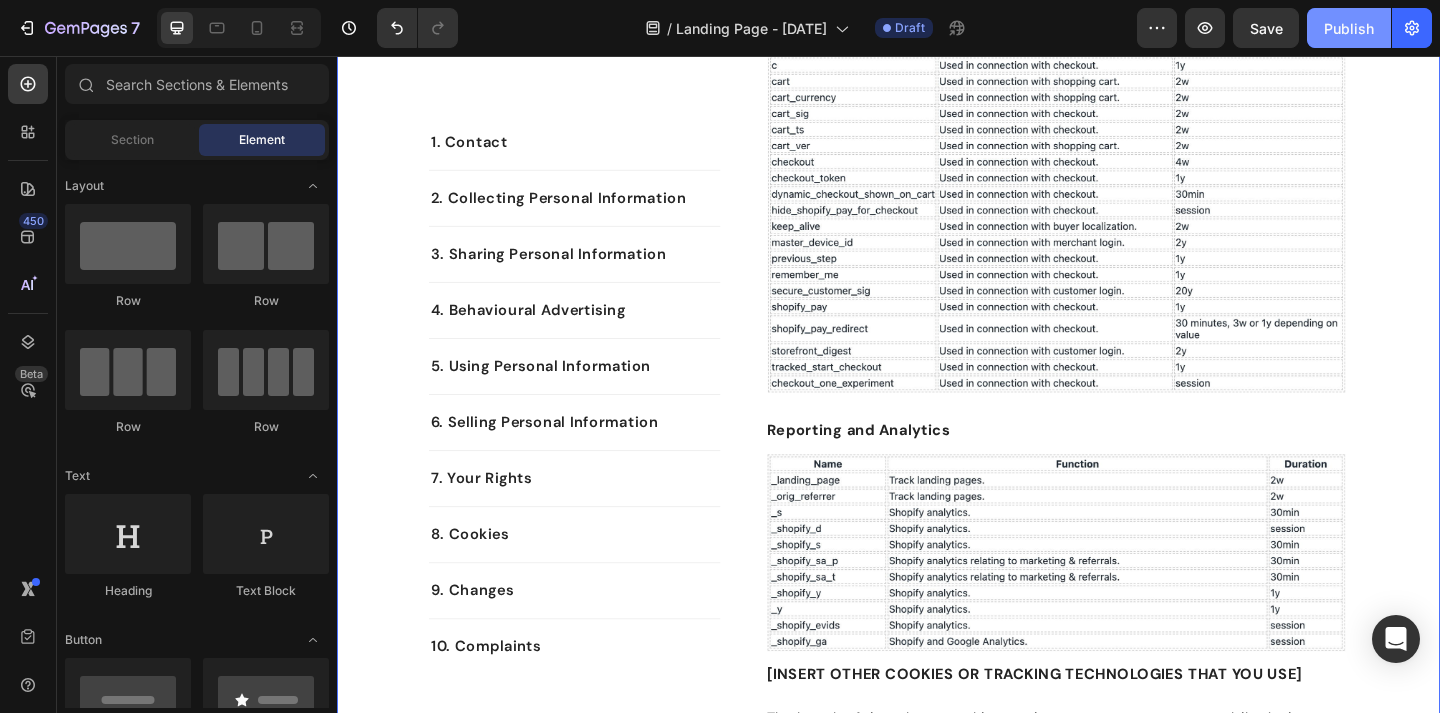 click on "Publish" 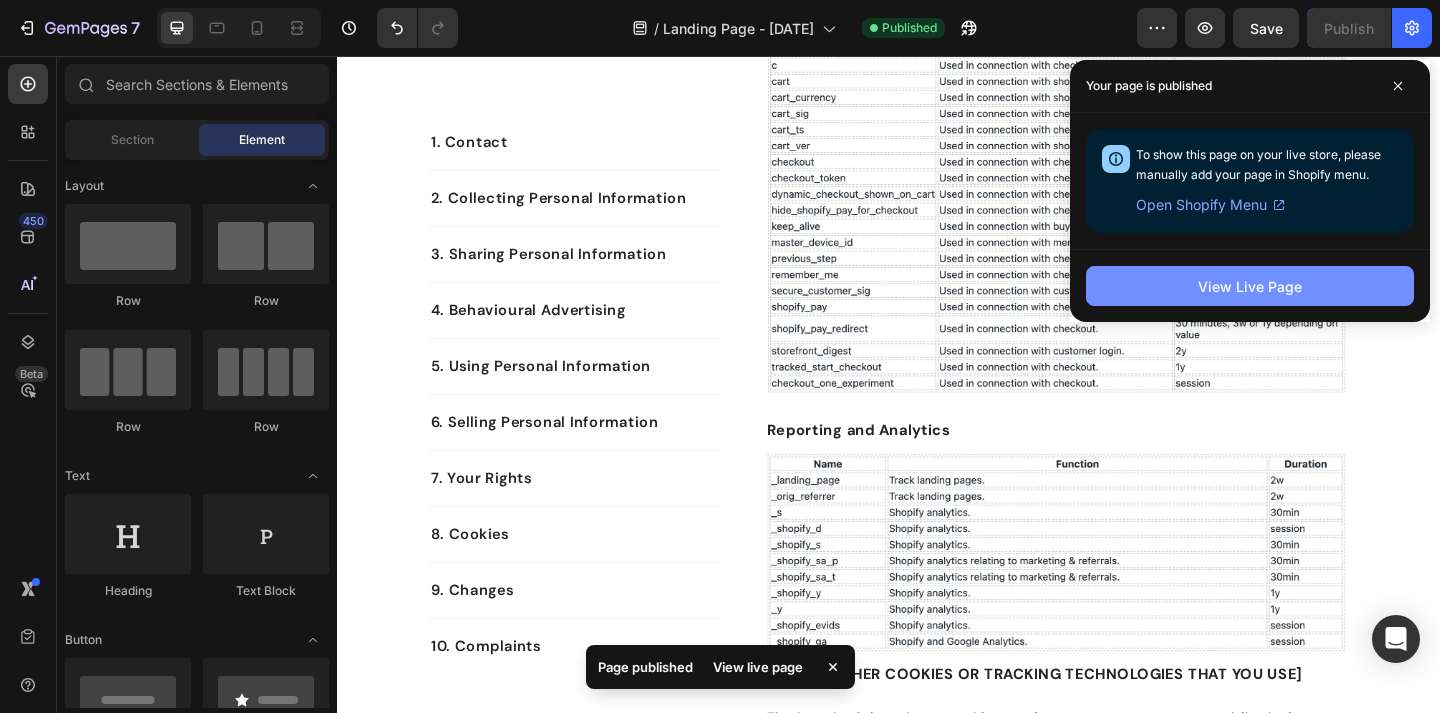 click on "View Live Page" at bounding box center [1250, 286] 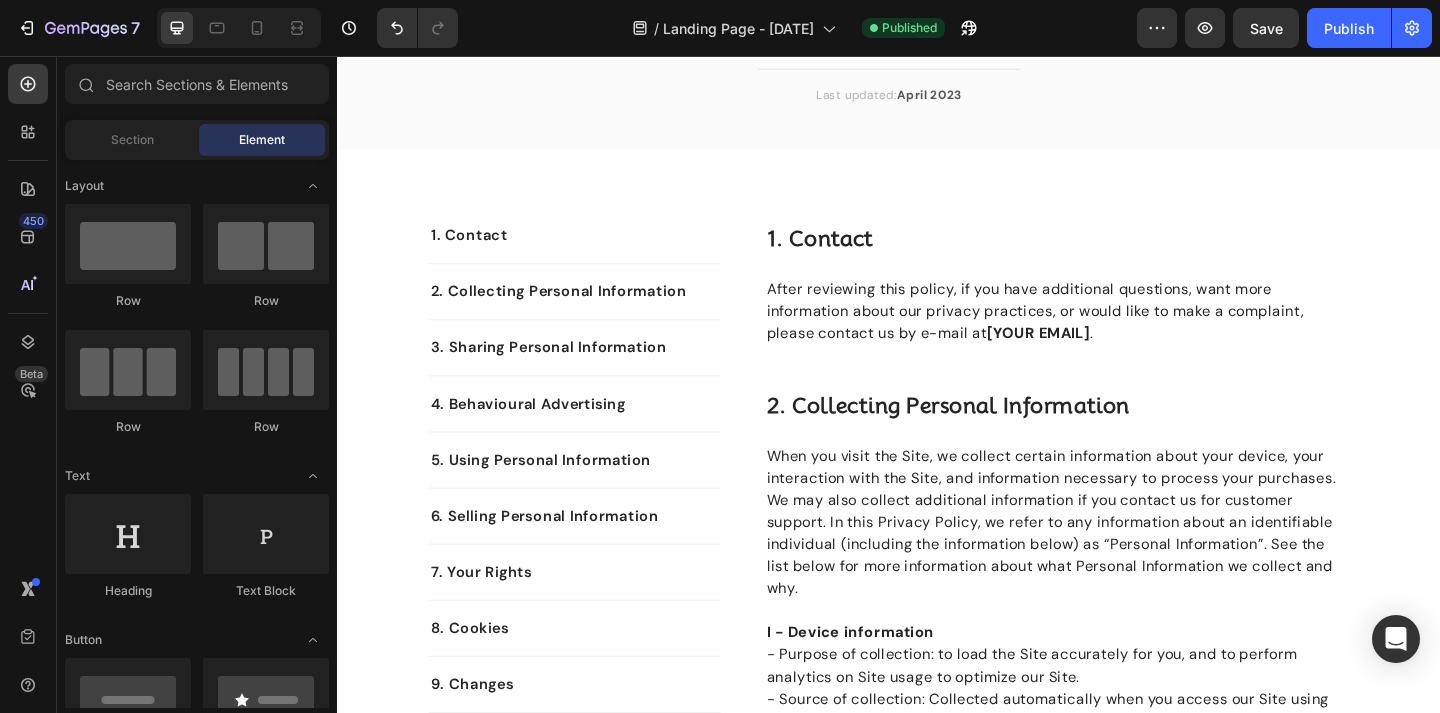 scroll, scrollTop: 0, scrollLeft: 0, axis: both 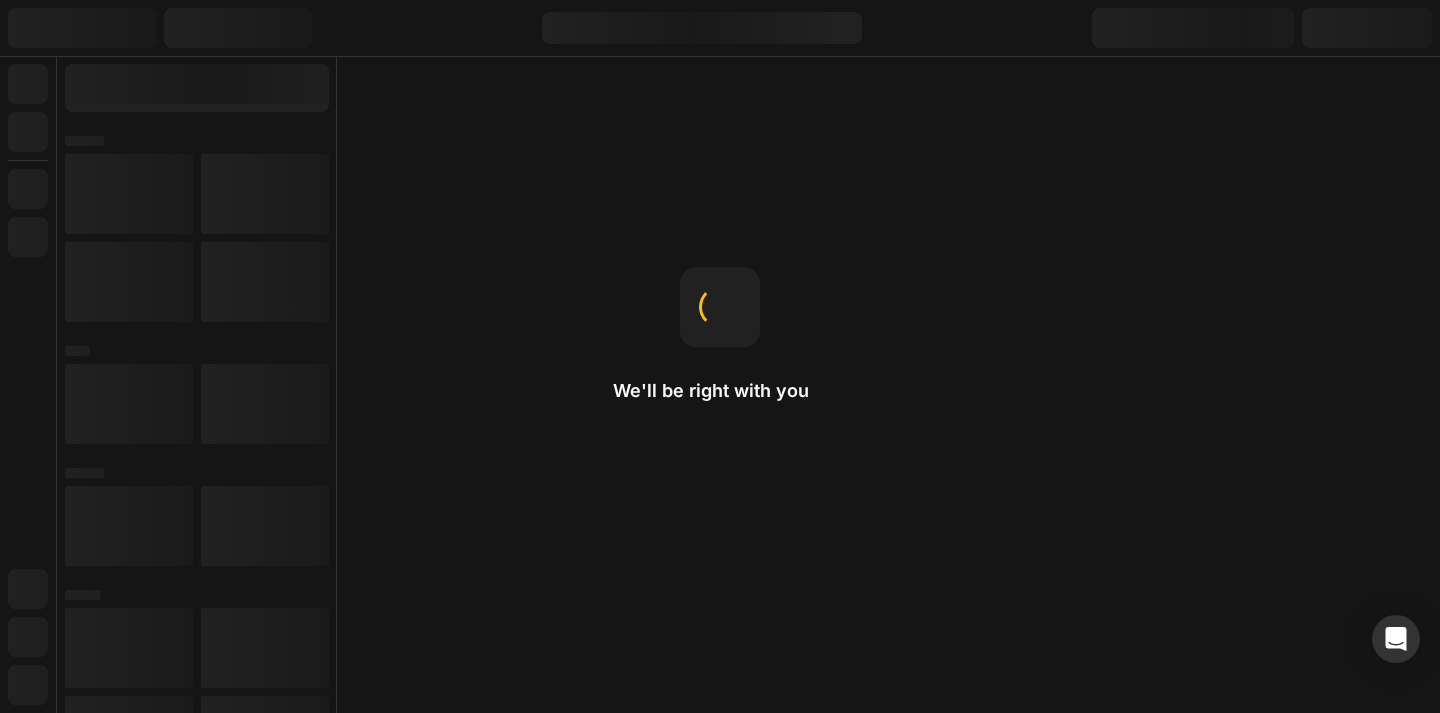 click on "We'll be right with you Heading Use the Heading element when you want to define the SEO Heading Tag on your page." at bounding box center [720, 356] 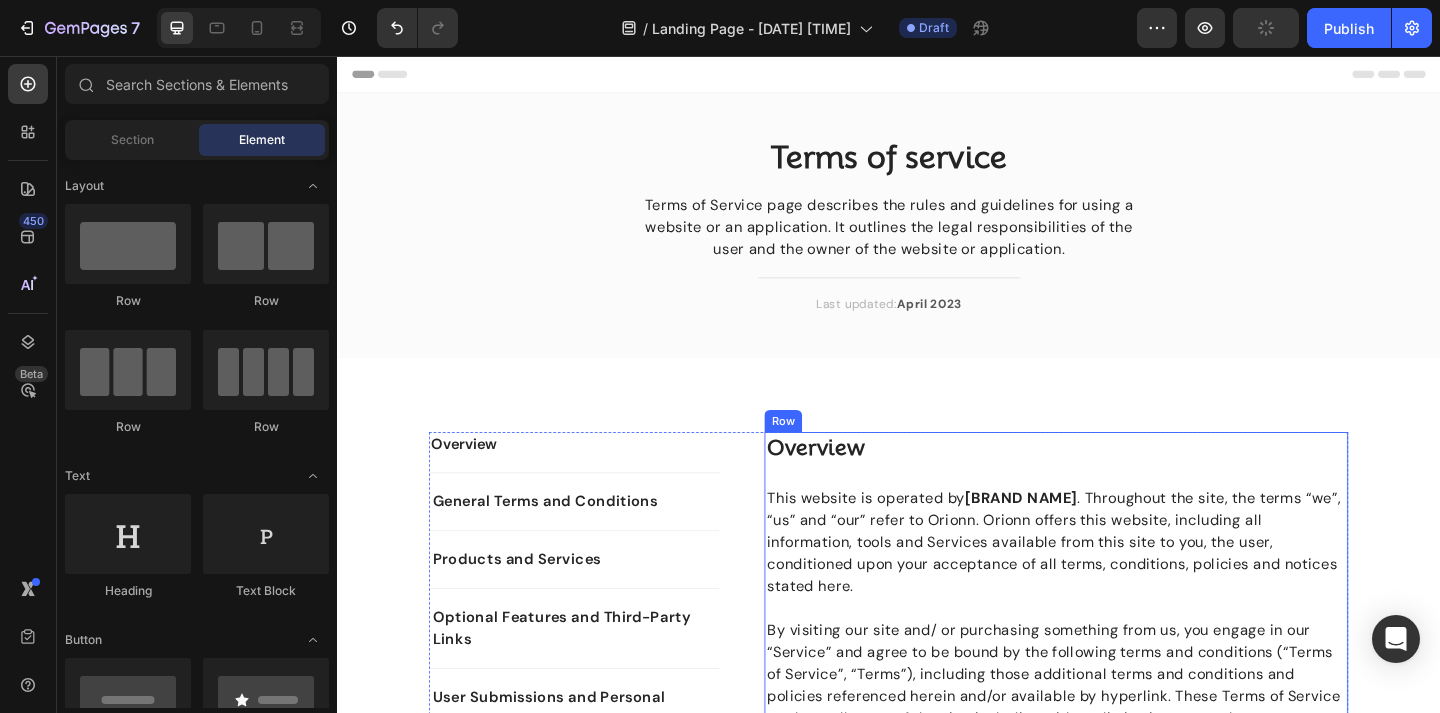 click on "This website is operated by  [BRAND NAME] . Throughout the site, the terms “we”, “us” and “our” refer to Orionn. Orionn offers this website, including all information, tools and Services available from this site to you, the user, conditioned upon your acceptance of all terms, conditions, policies and notices stated here." at bounding box center (1119, 585) 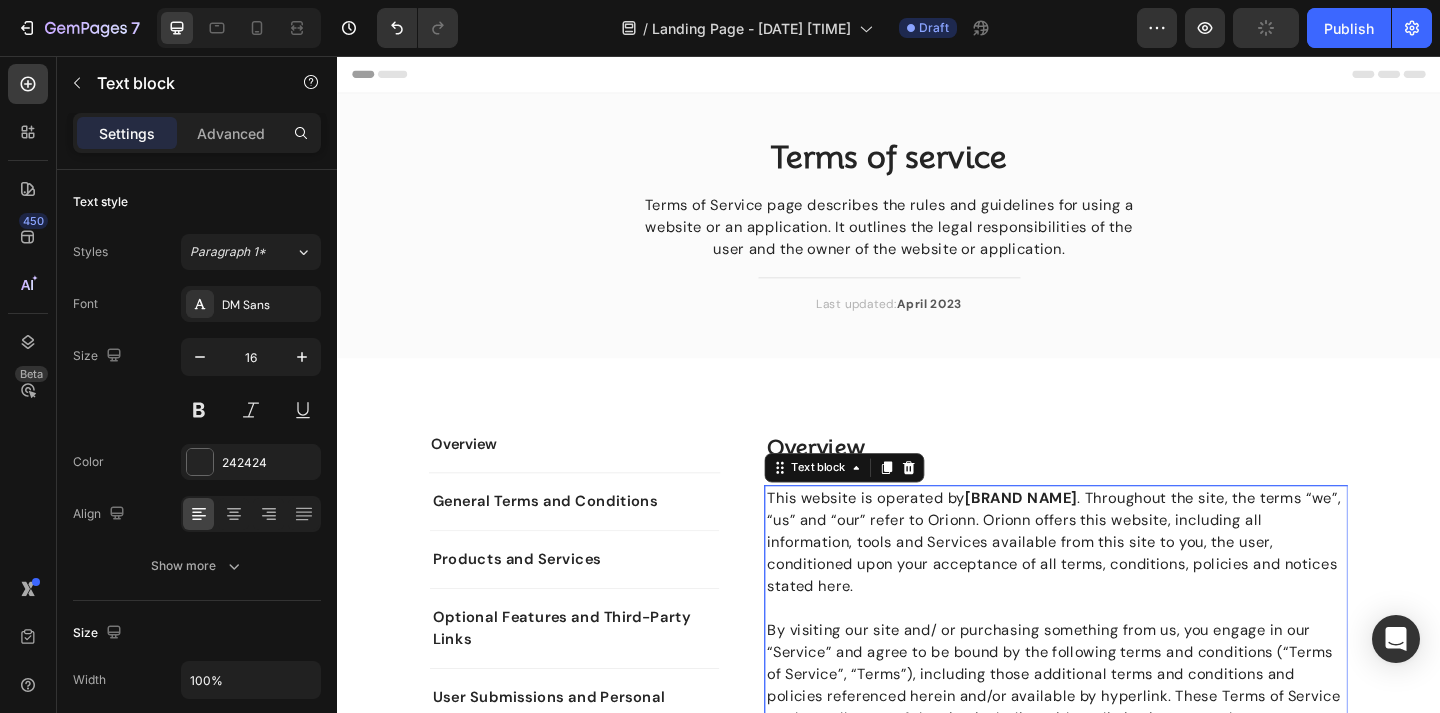 click on "[BRAND NAME]" at bounding box center (1081, 536) 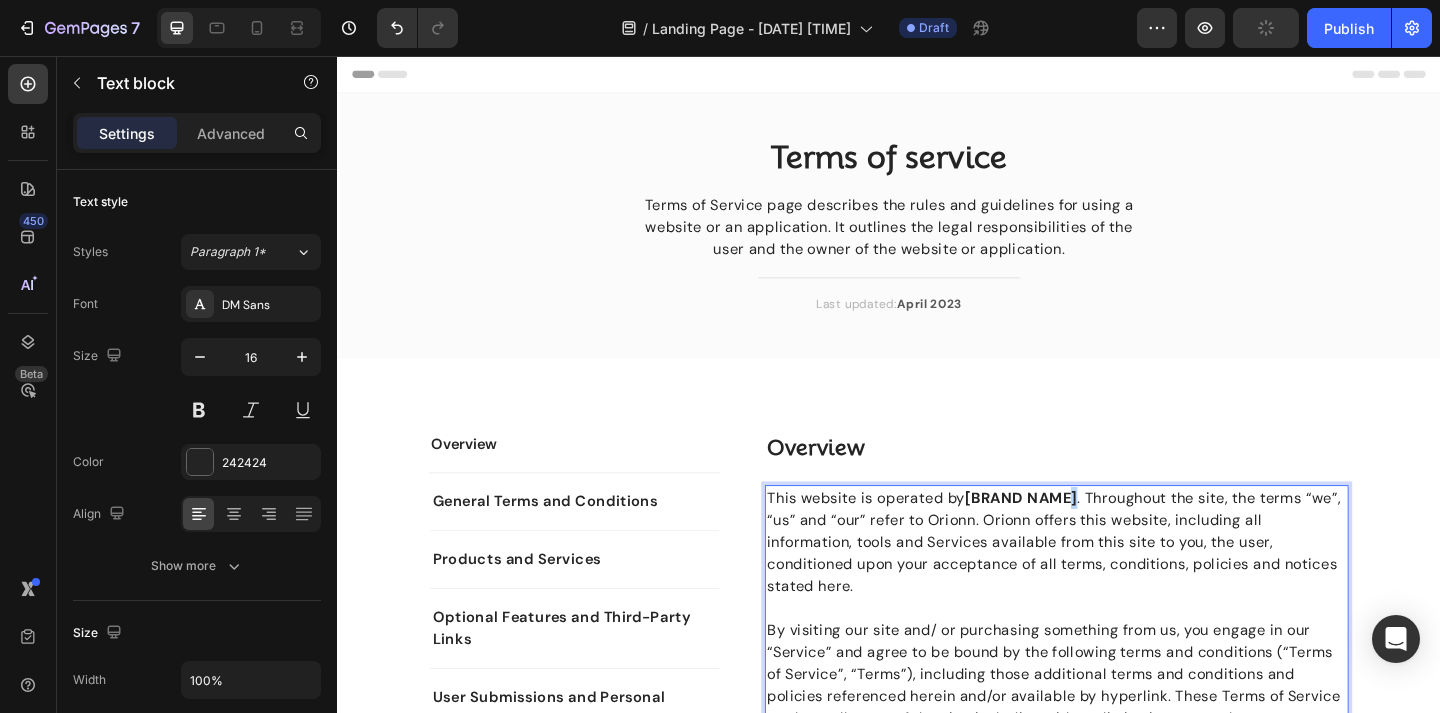 click on "[BRAND NAME]" at bounding box center (1081, 536) 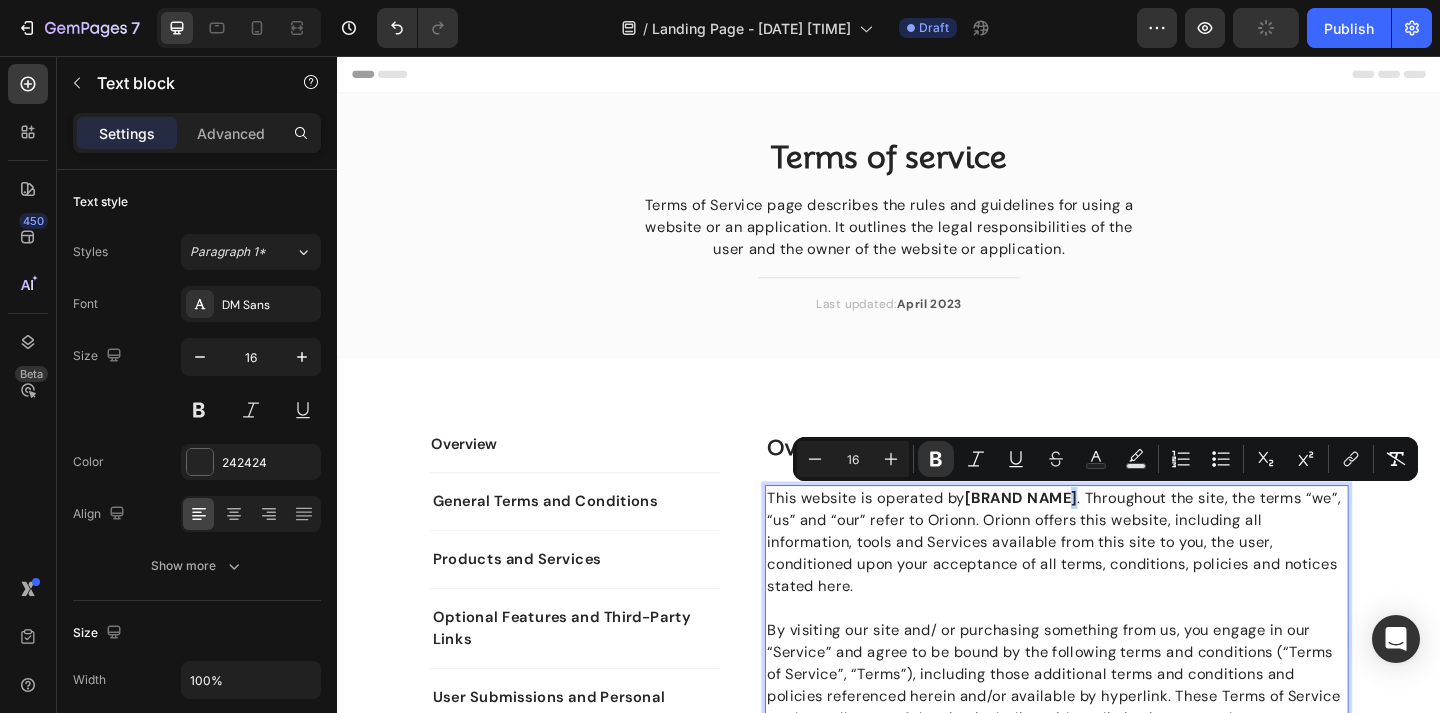click on "[BRAND NAME]" at bounding box center [1081, 536] 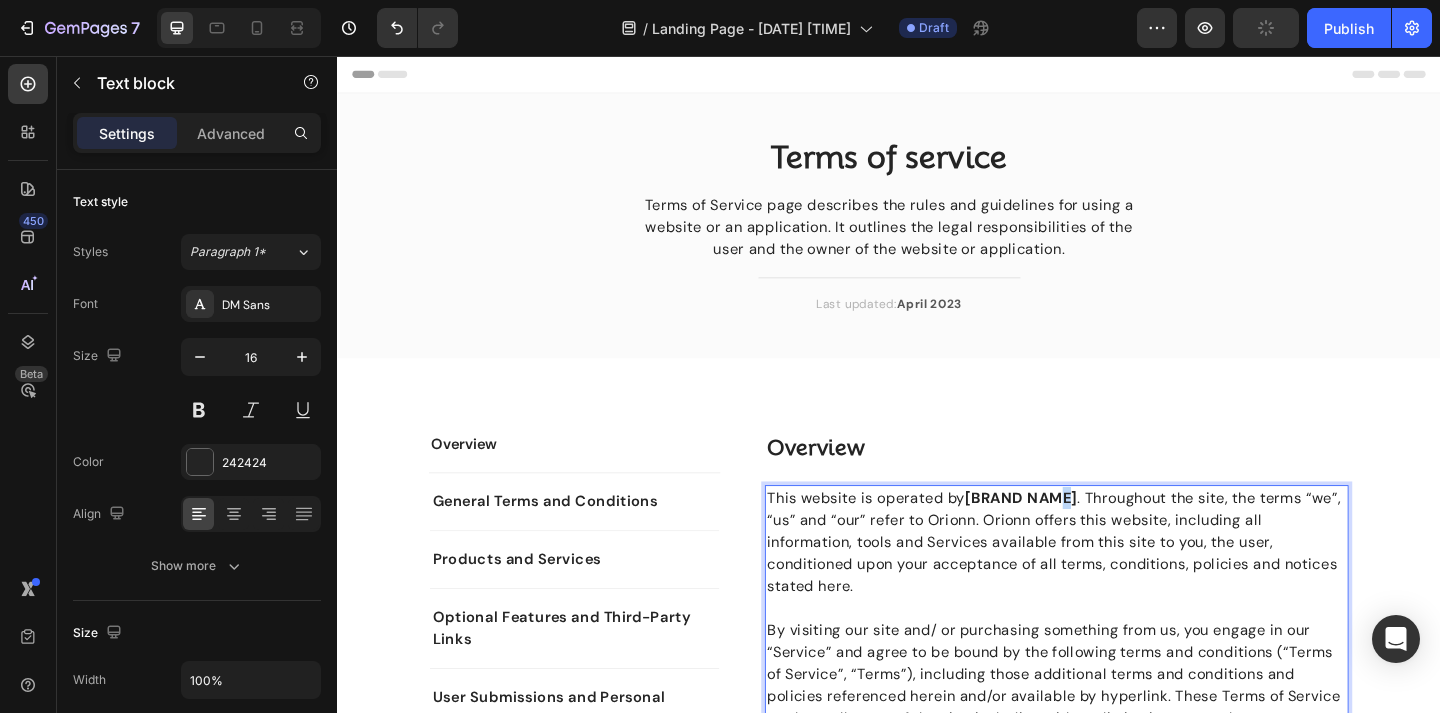 click on "[BRAND NAME]" at bounding box center [1081, 536] 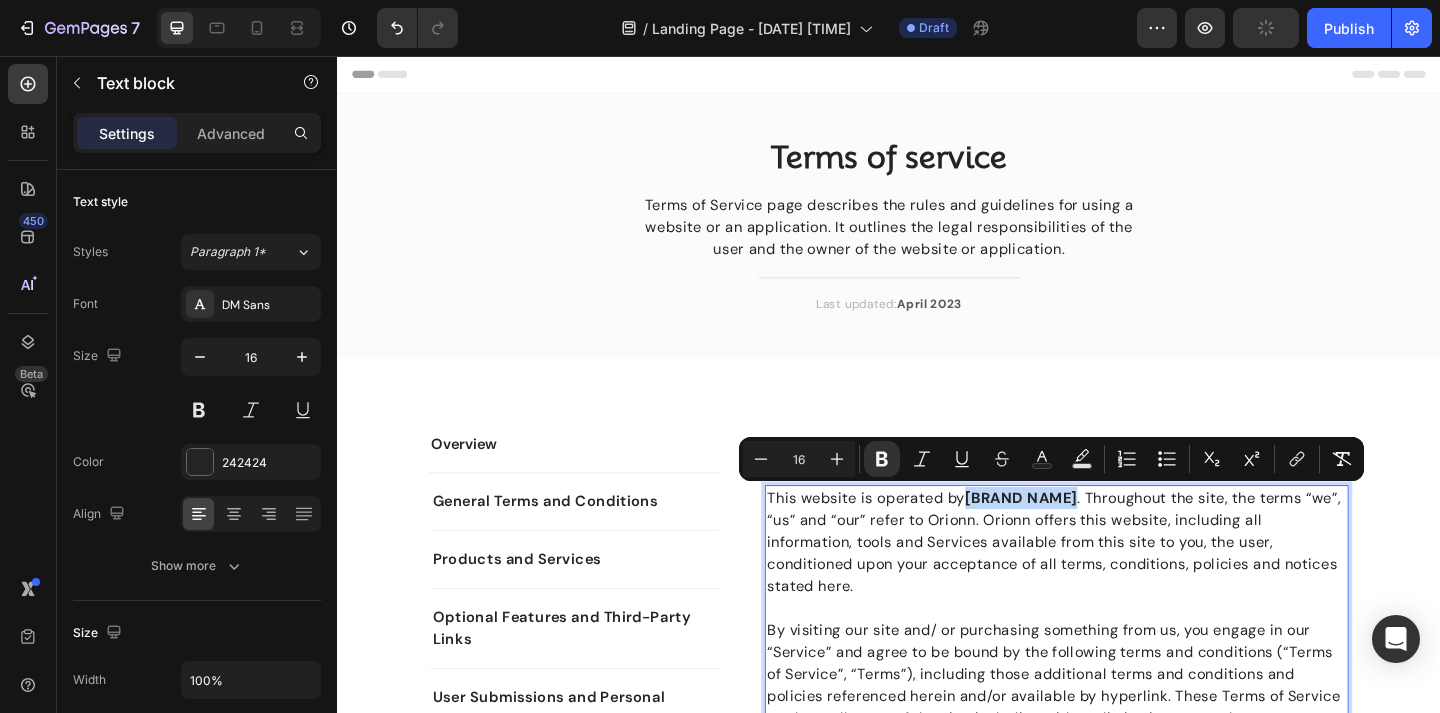 drag, startPoint x: 1024, startPoint y: 537, endPoint x: 1149, endPoint y: 539, distance: 125.016 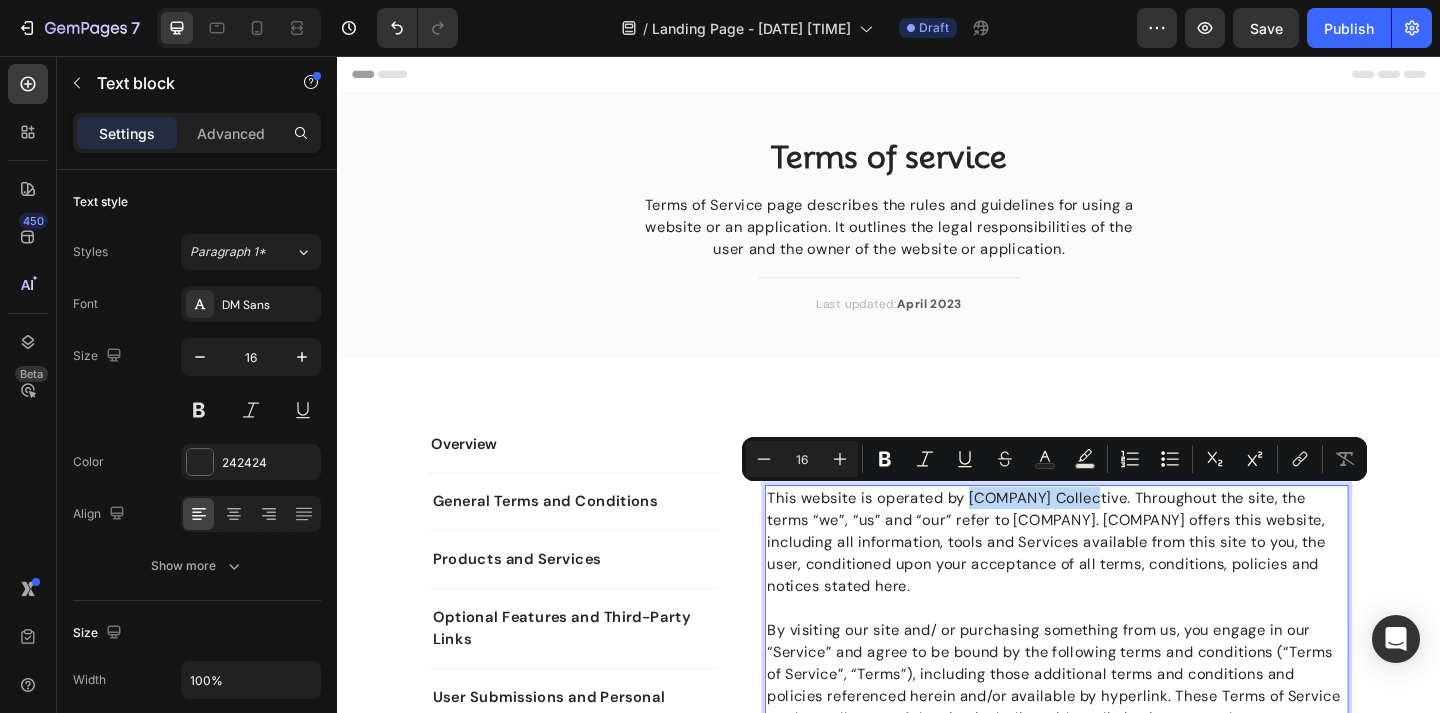 drag, startPoint x: 1024, startPoint y: 538, endPoint x: 1154, endPoint y: 546, distance: 130.24593 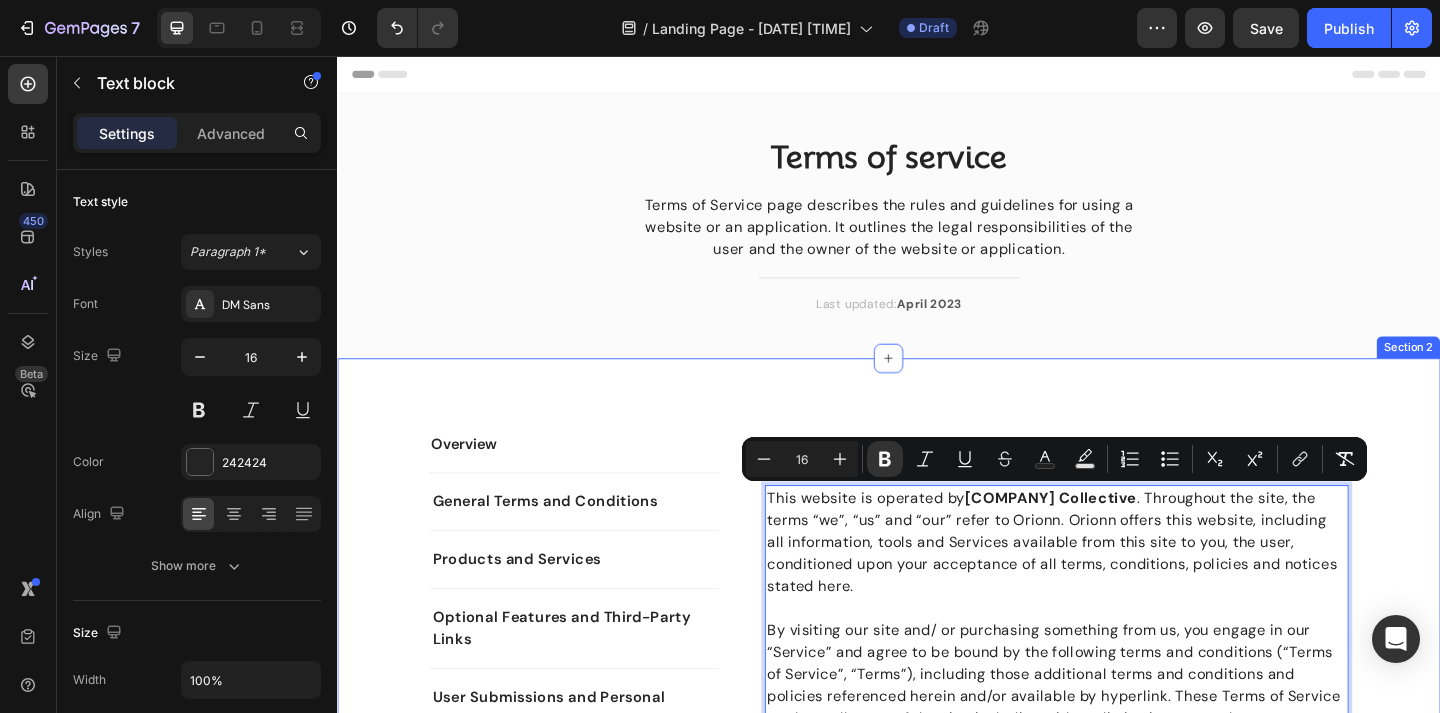 click on "Overview Text block General Terms and Conditions Products and Services Optional Features and Third-Party Links User Submissions and Personal Information Liability and Termination Miscellaneous Accordion Row Overview Heading This website is operated by  Sunza Collective . Throughout the site, the terms “we”, “us” and “our” refer to Orionn. Orionn offers this website, including all information, tools and Services available from this site to you, the user, conditioned upon your acceptance of all terms, conditions, policies and notices stated here. Please read these Terms of Service carefully before accessing or using our website. By accessing or using any part of the site, you agree to be bound by these Terms of Service. If you do not agree to all the terms and conditions of this agreement, then you may not access the website or use any Services. If these Terms of Service are considered an offer, acceptance is expressly limited to these Terms of Service. Text block   16 Row 1. Online Store Terms Row" at bounding box center (937, 4670) 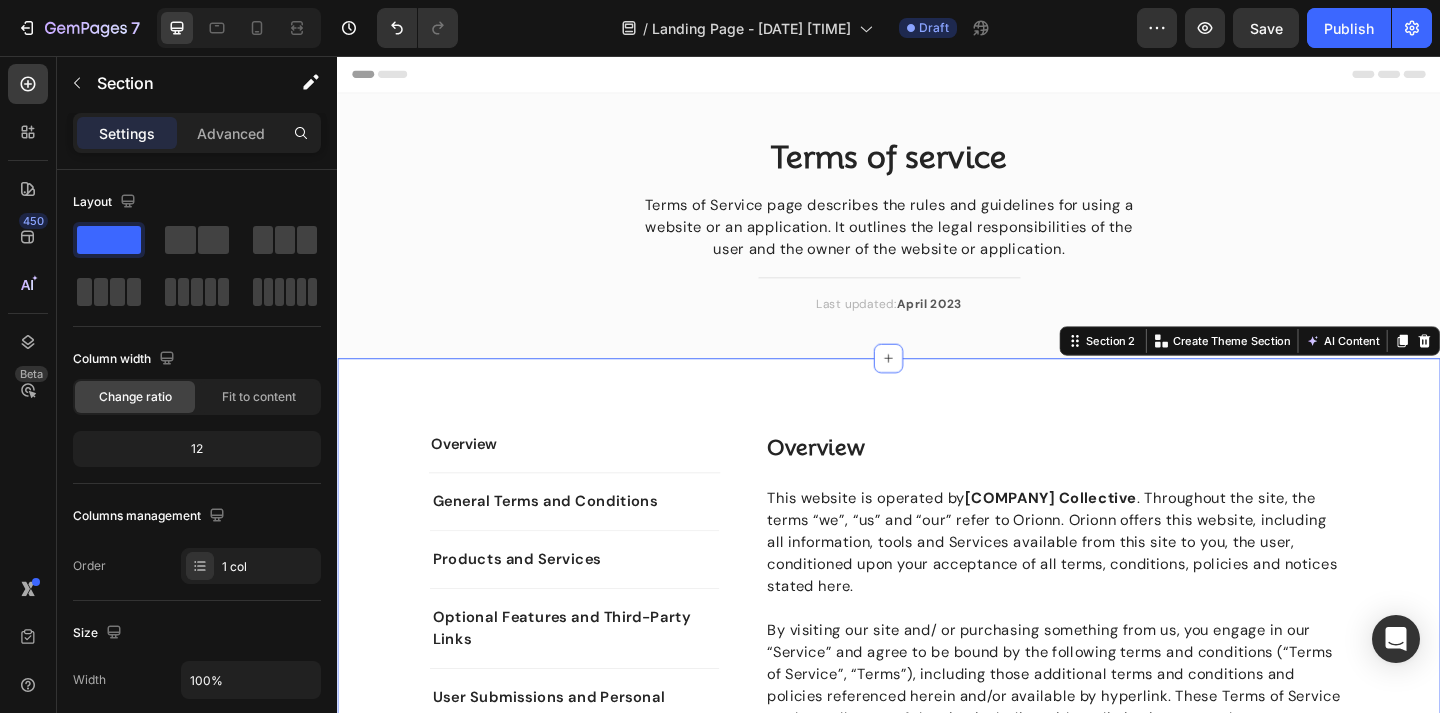 click on "Overview Text block General Terms and Conditions Products and Services Optional Features and Third-Party Links User Submissions and Personal Information Liability and Termination Miscellaneous Accordion Row Overview Heading This website is operated by  Sunza Collective . Throughout the site, the terms “we”, “us” and “our” refer to Orionn. Orionn offers this website, including all information, tools and Services available from this site to you, the user, conditioned upon your acceptance of all terms, conditions, policies and notices stated here. Please read these Terms of Service carefully before accessing or using our website. By accessing or using any part of the site, you agree to be bound by these Terms of Service. If you do not agree to all the terms and conditions of this agreement, then you may not access the website or use any Services. If these Terms of Service are considered an offer, acceptance is expressly limited to these Terms of Service. Text block Row 1. Online Store Terms Heading" at bounding box center [937, 4686] 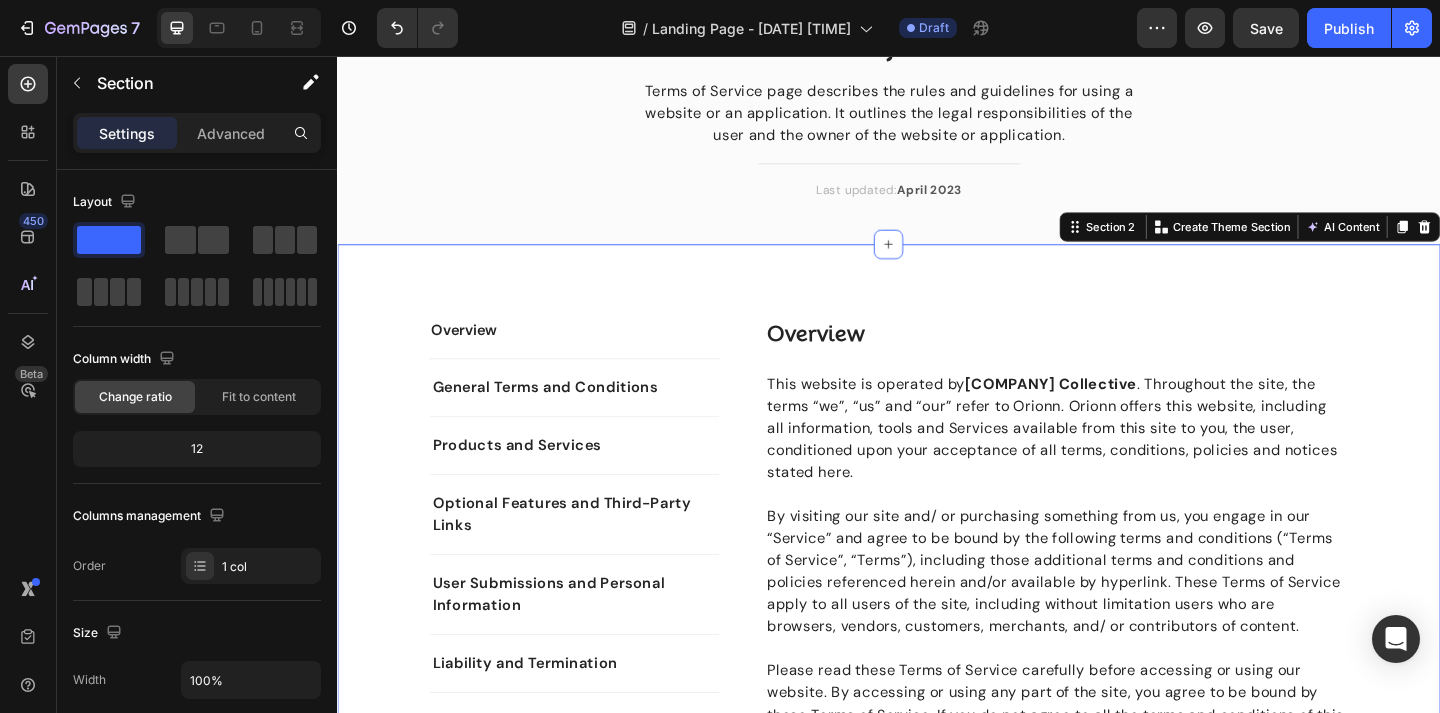 scroll, scrollTop: 170, scrollLeft: 0, axis: vertical 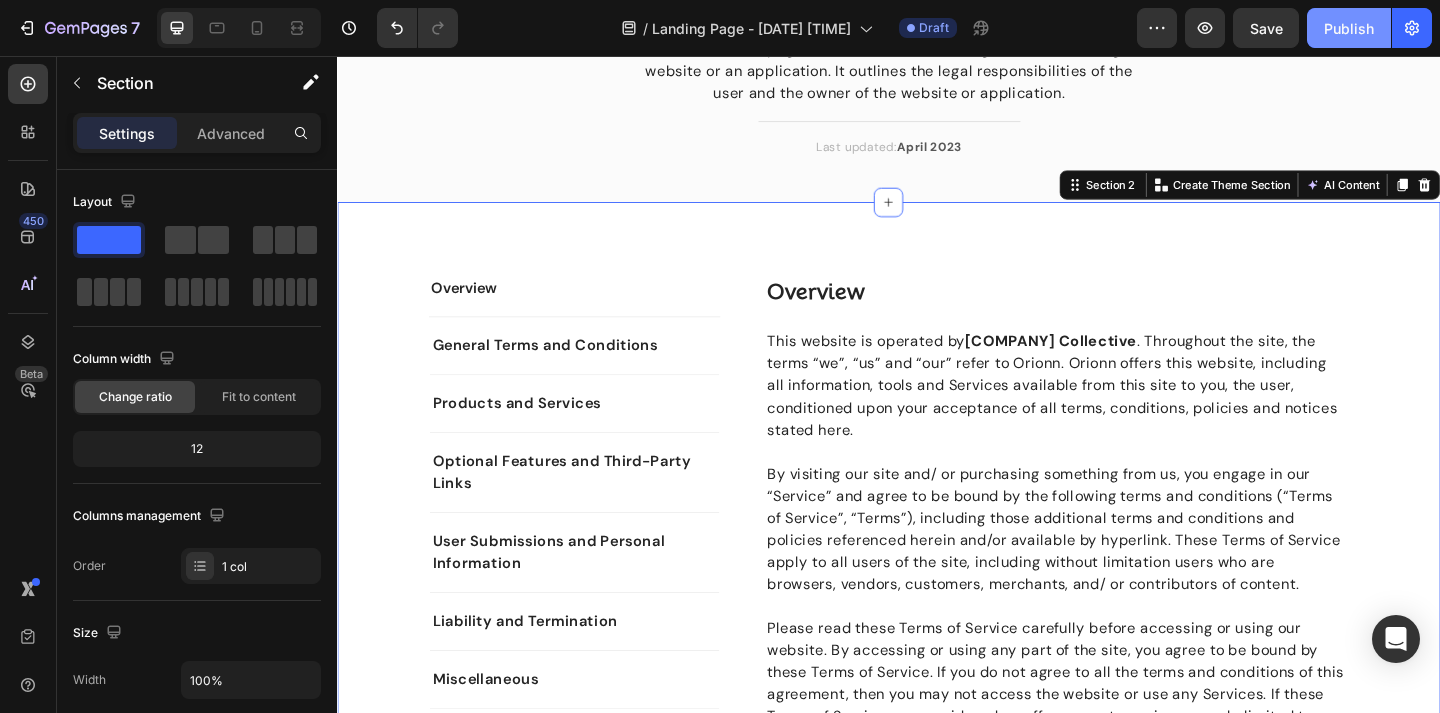 click on "Publish" at bounding box center [1349, 28] 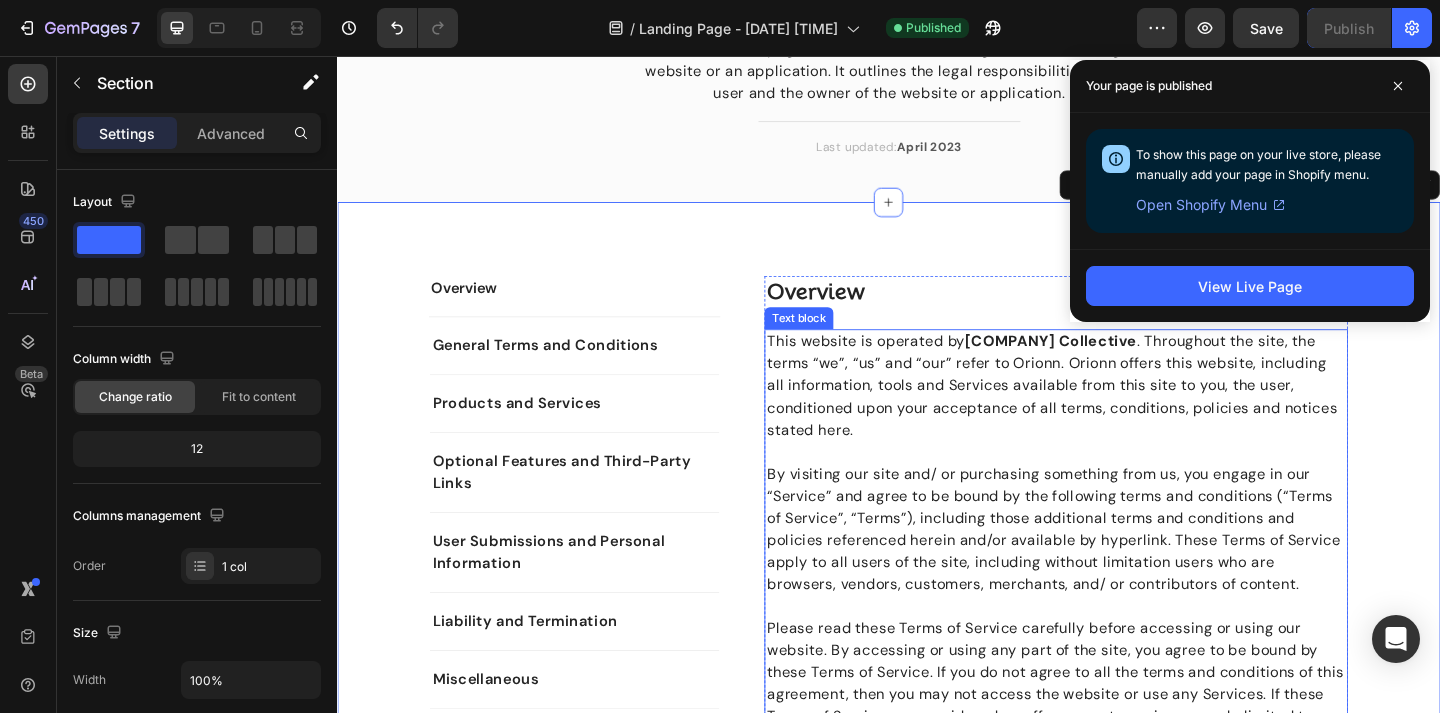 click on "This website is operated by  Sunza Collective . Throughout the site, the terms “we”, “us” and “our” refer to Orionn. Orionn offers this website, including all information, tools and Services available from this site to you, the user, conditioned upon your acceptance of all terms, conditions, policies and notices stated here." at bounding box center (1119, 415) 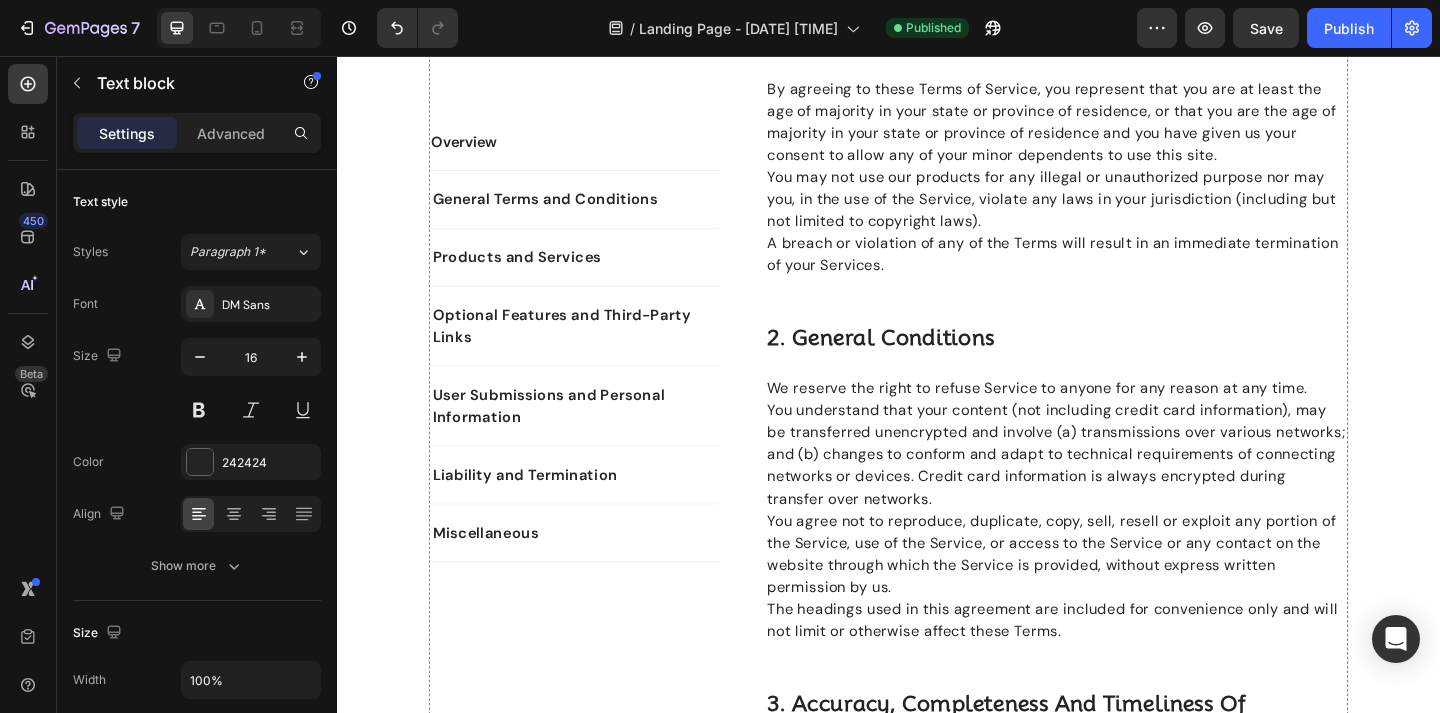 scroll, scrollTop: 0, scrollLeft: 0, axis: both 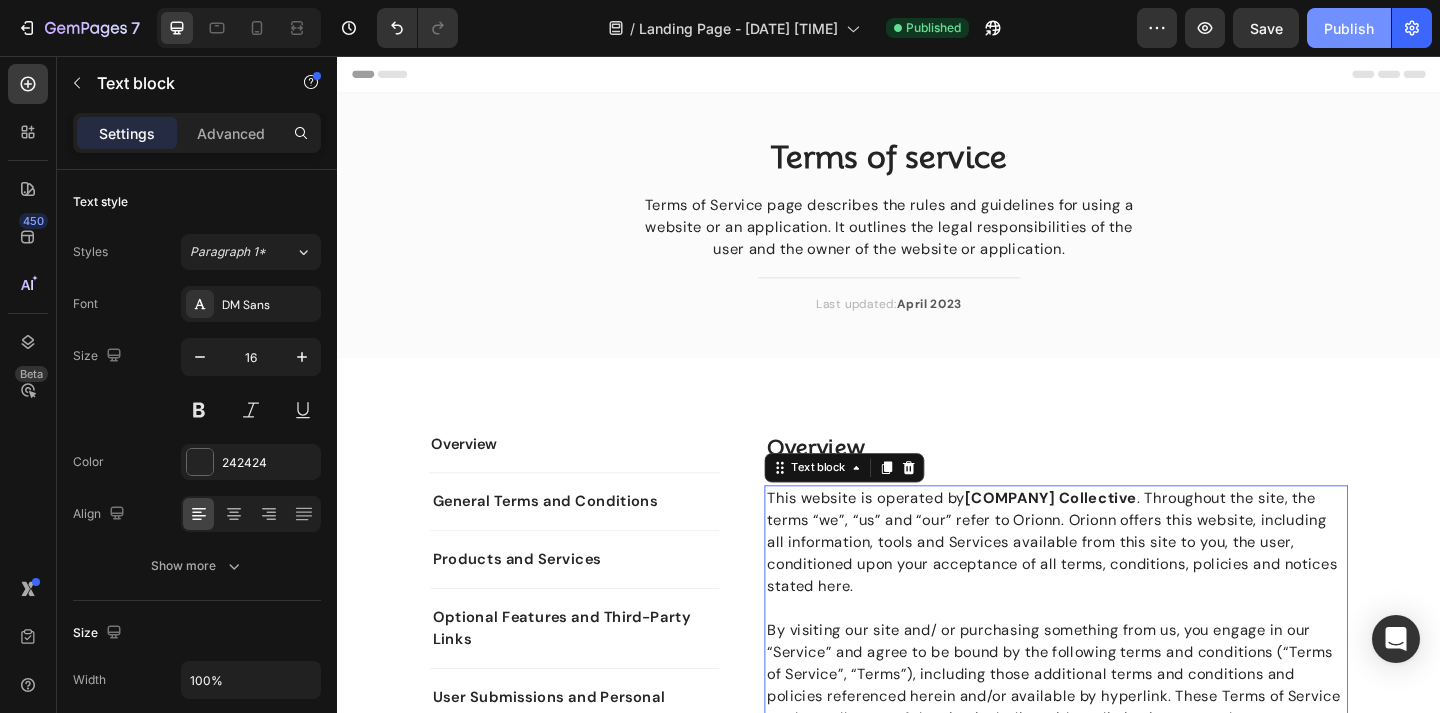 click on "Publish" at bounding box center (1349, 28) 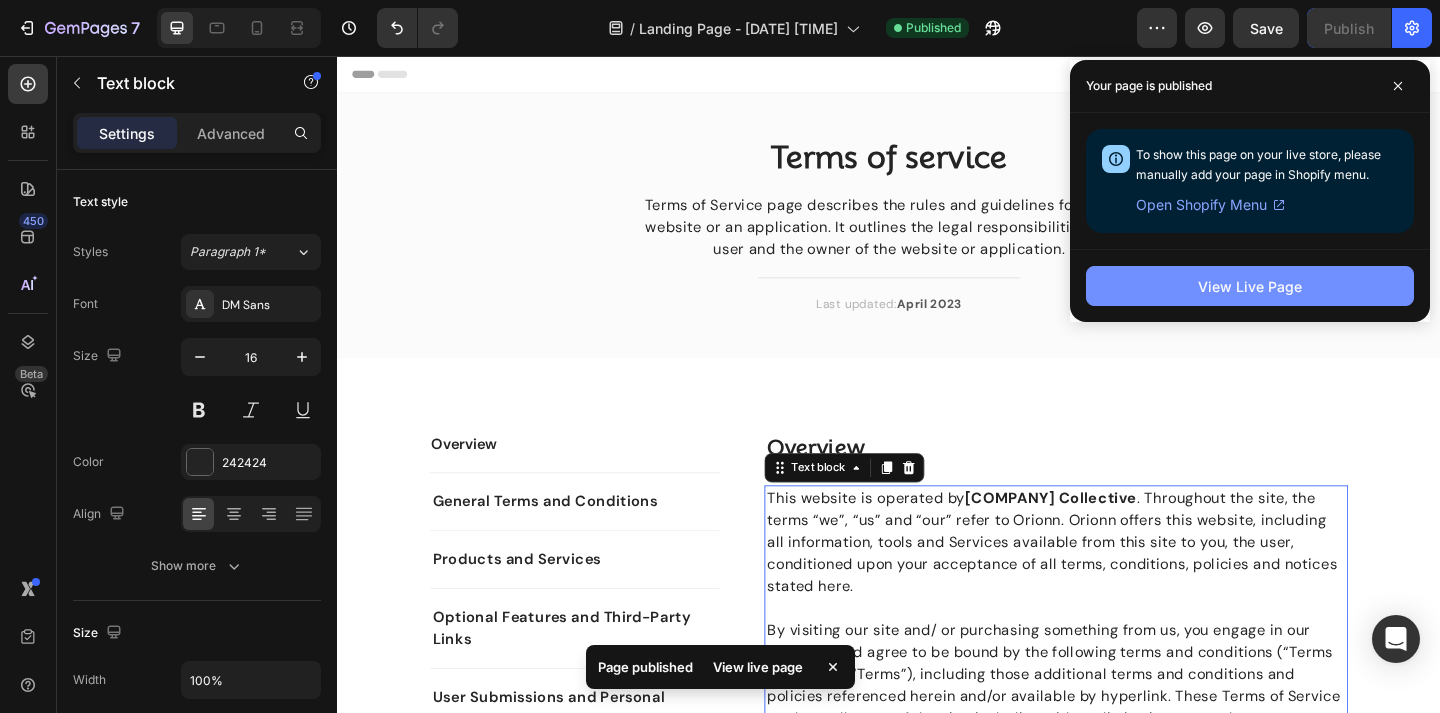 click on "View Live Page" at bounding box center (1250, 286) 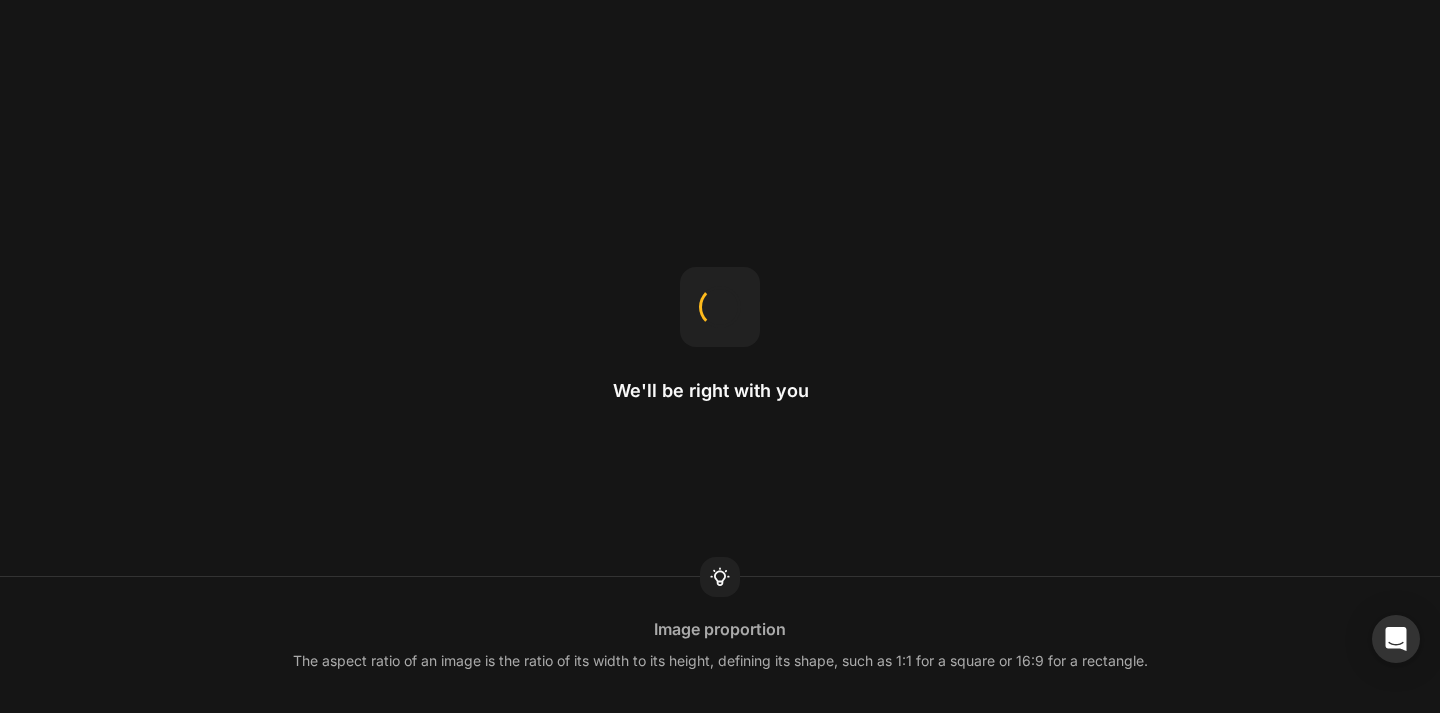 scroll, scrollTop: 0, scrollLeft: 0, axis: both 